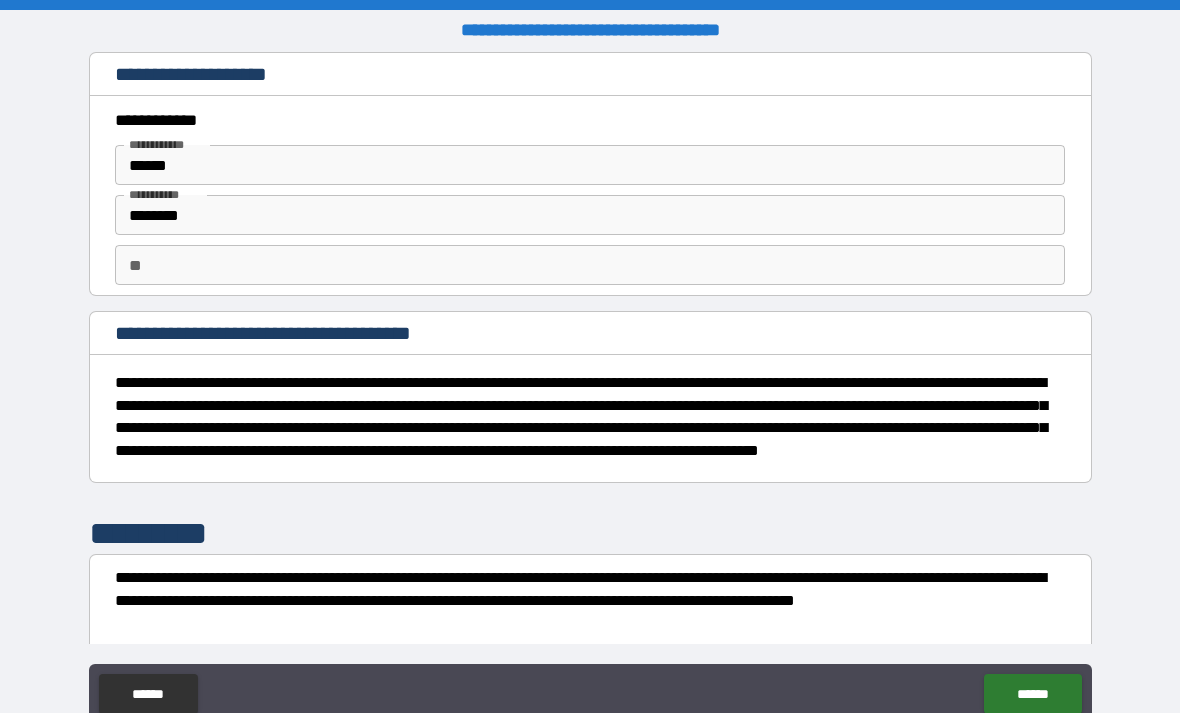 scroll, scrollTop: 0, scrollLeft: 0, axis: both 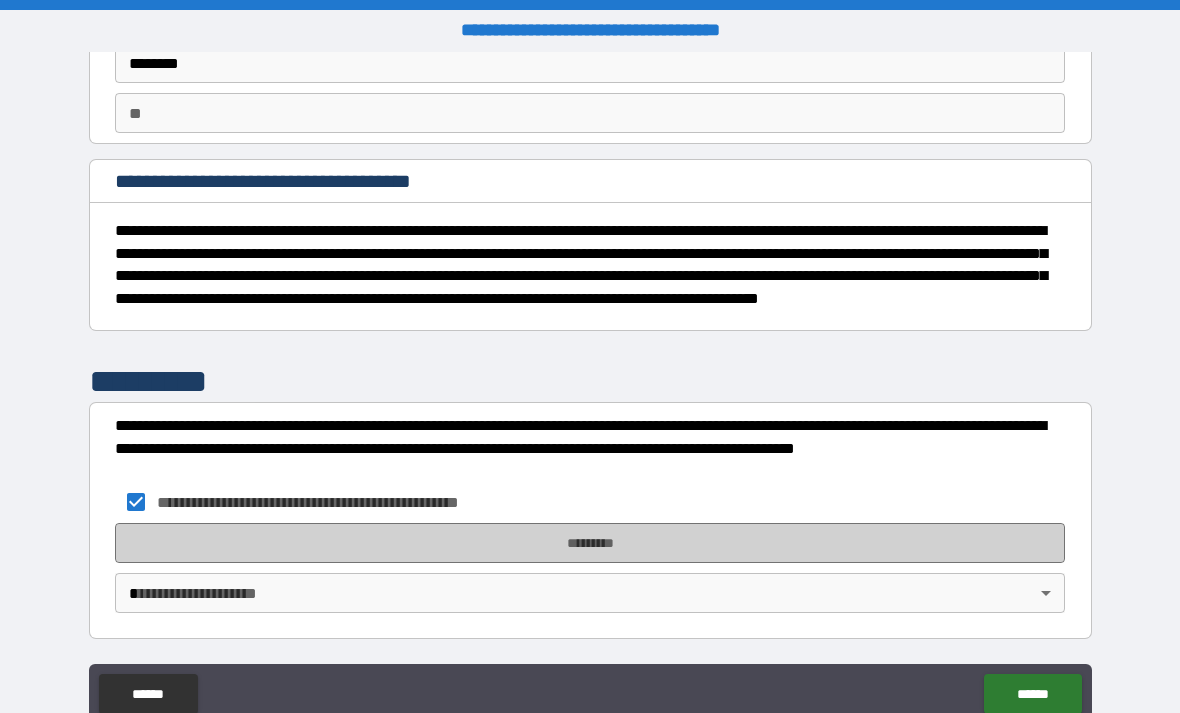 click on "*********" at bounding box center (590, 543) 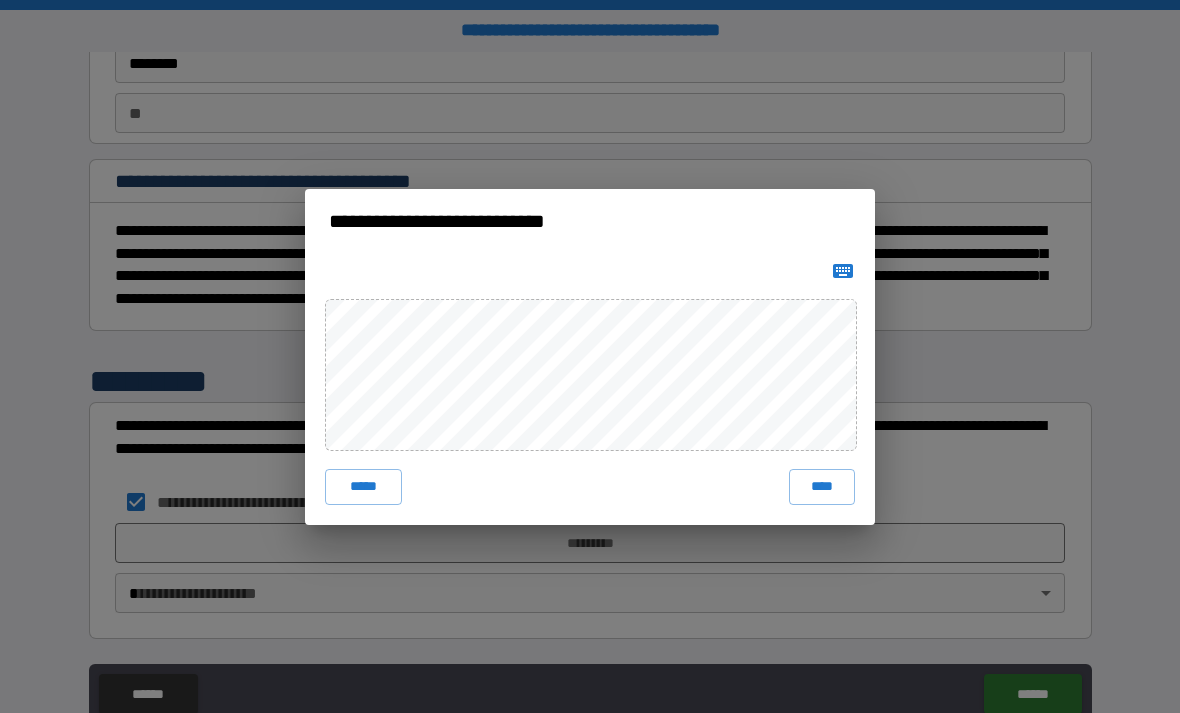 click on "****" at bounding box center [822, 487] 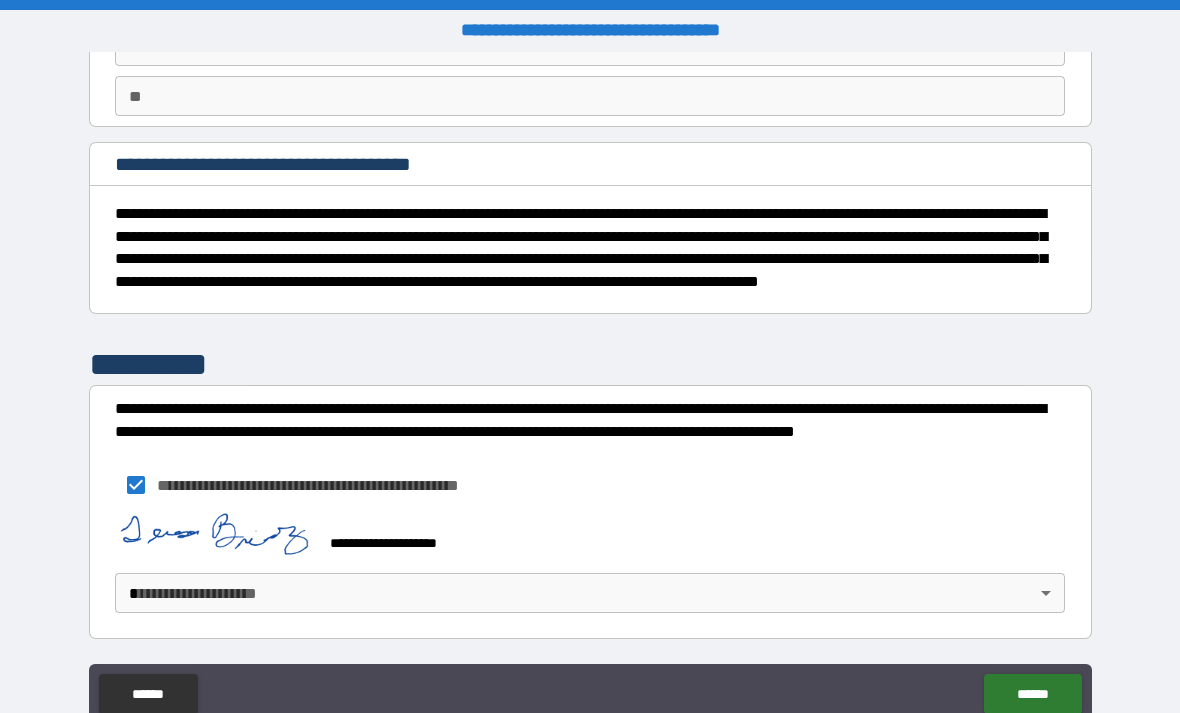 scroll, scrollTop: 169, scrollLeft: 0, axis: vertical 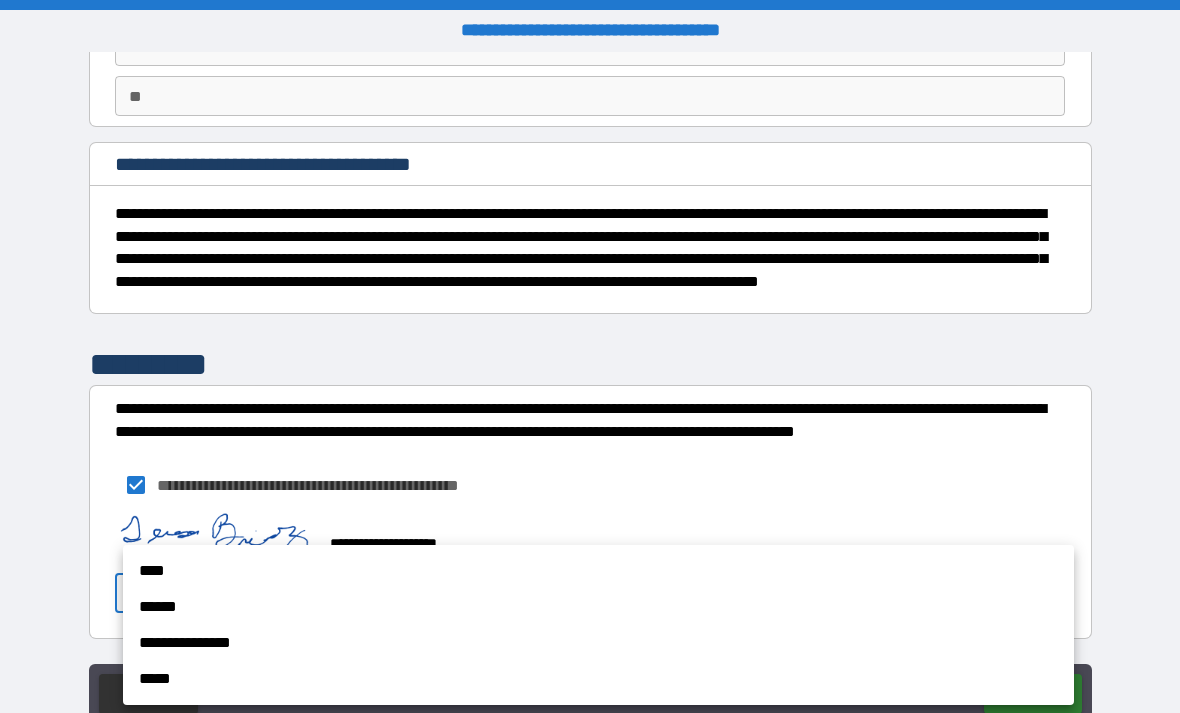 click on "****" at bounding box center [598, 571] 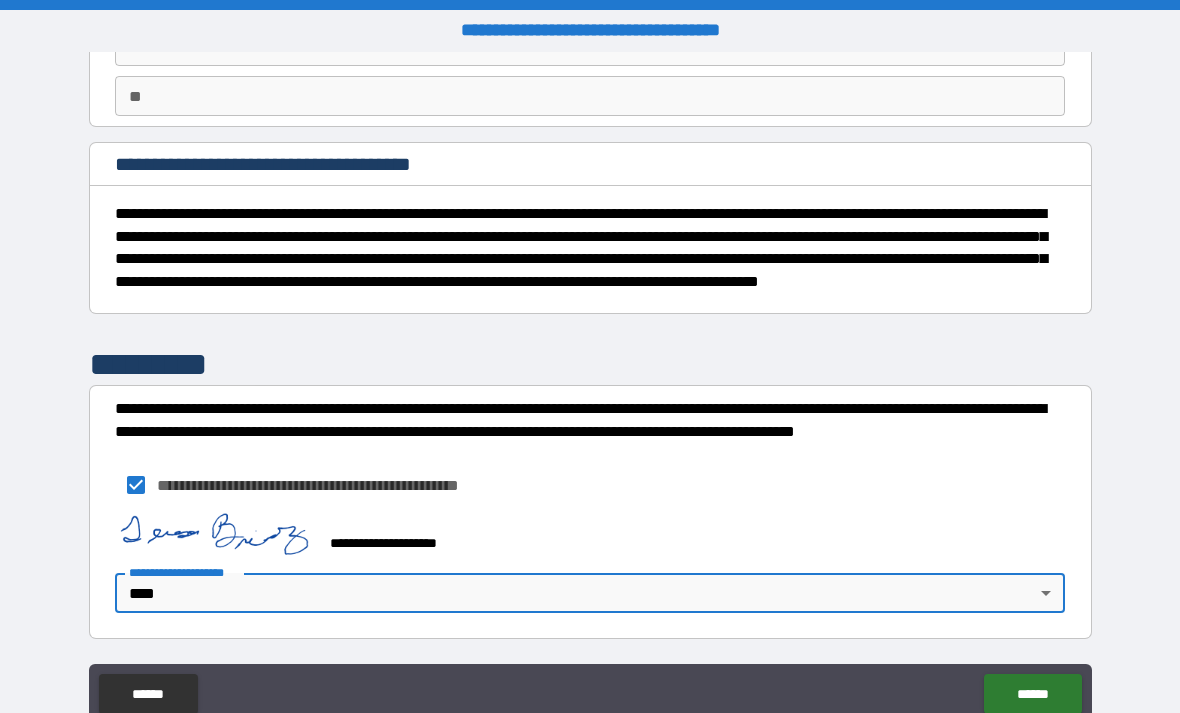 click on "******" at bounding box center [1032, 694] 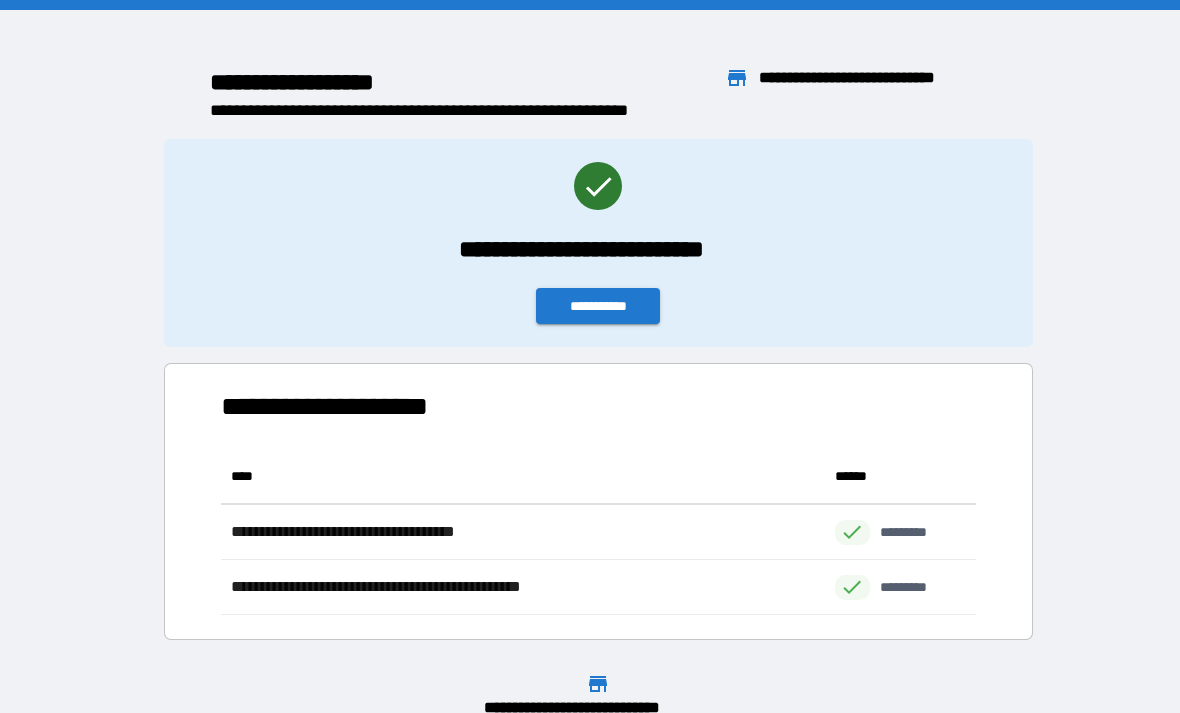 scroll, scrollTop: 1, scrollLeft: 1, axis: both 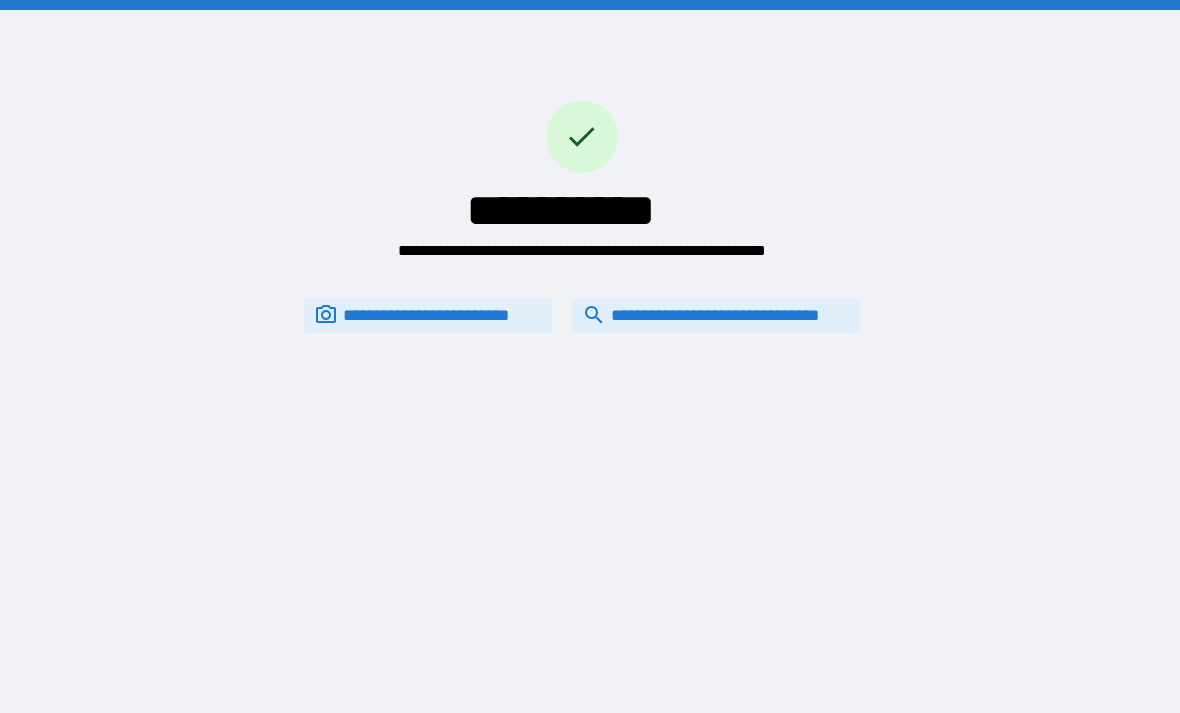 click on "**********" at bounding box center (716, 315) 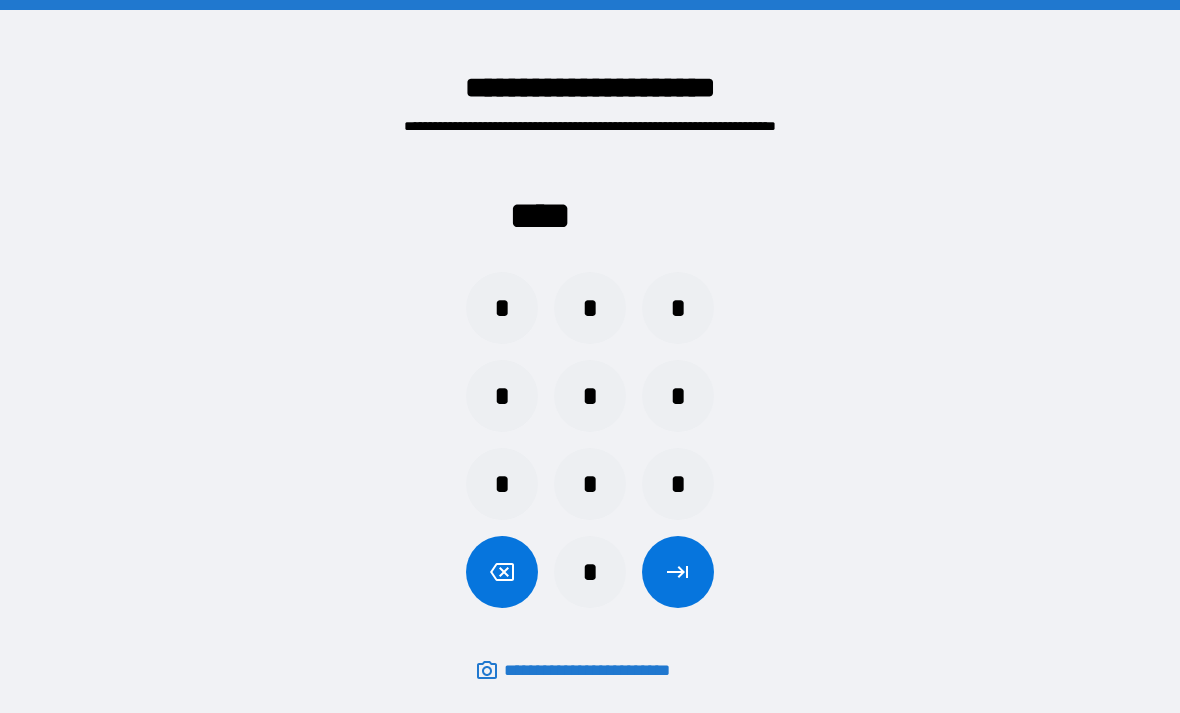 click on "*" at bounding box center [502, 308] 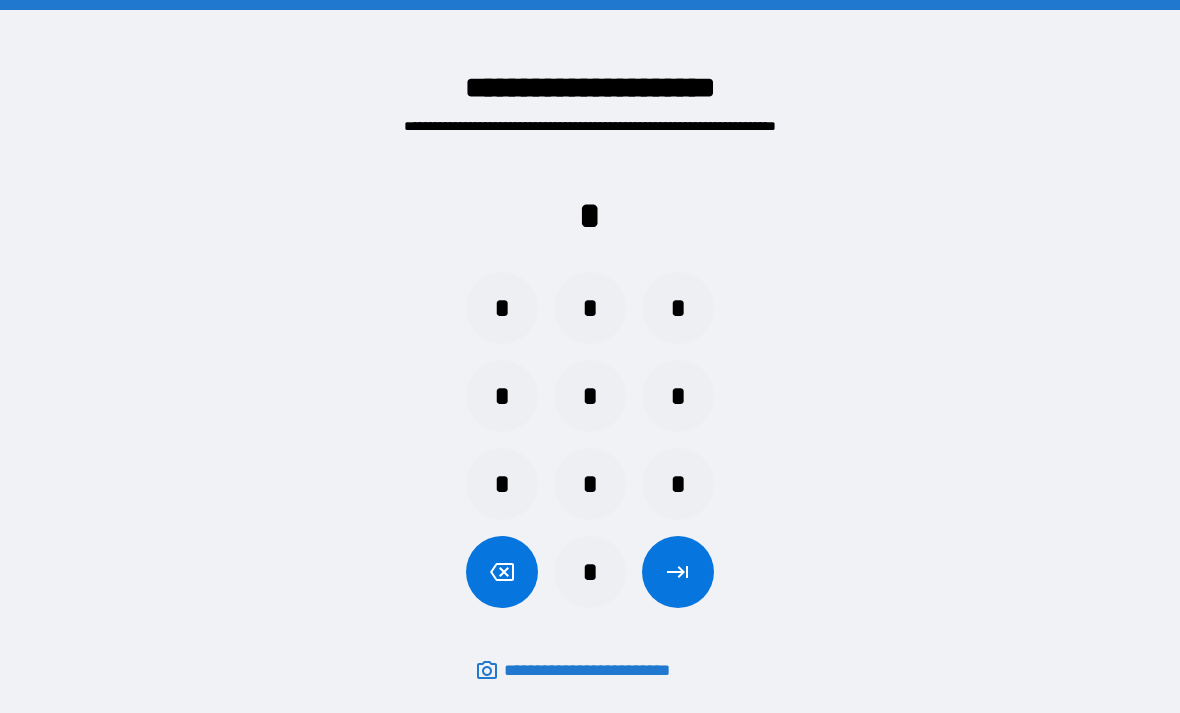 click on "*" at bounding box center (678, 484) 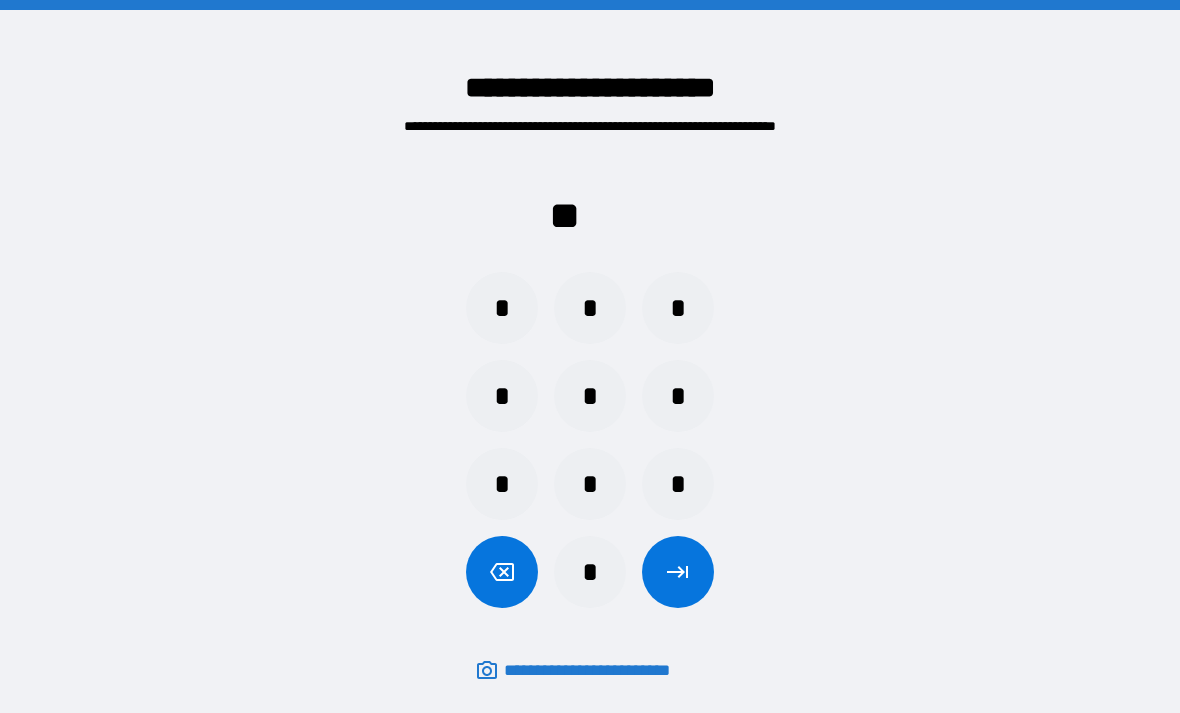 click on "*" at bounding box center (502, 484) 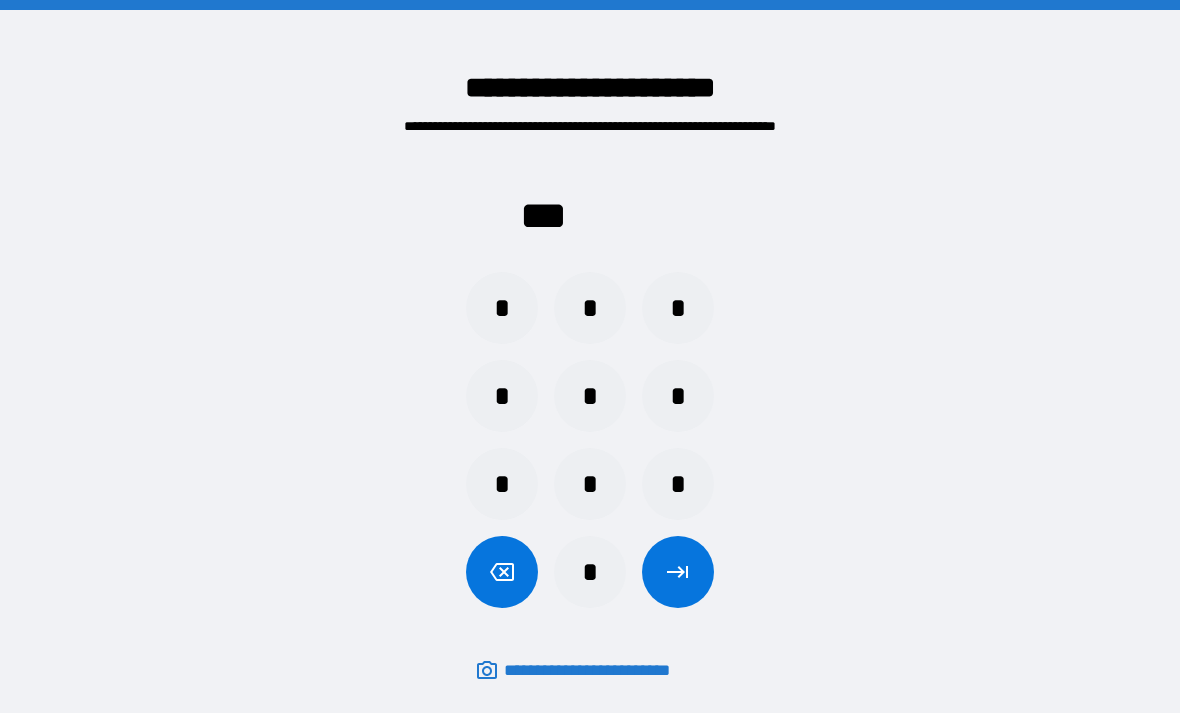 click on "*" at bounding box center [678, 308] 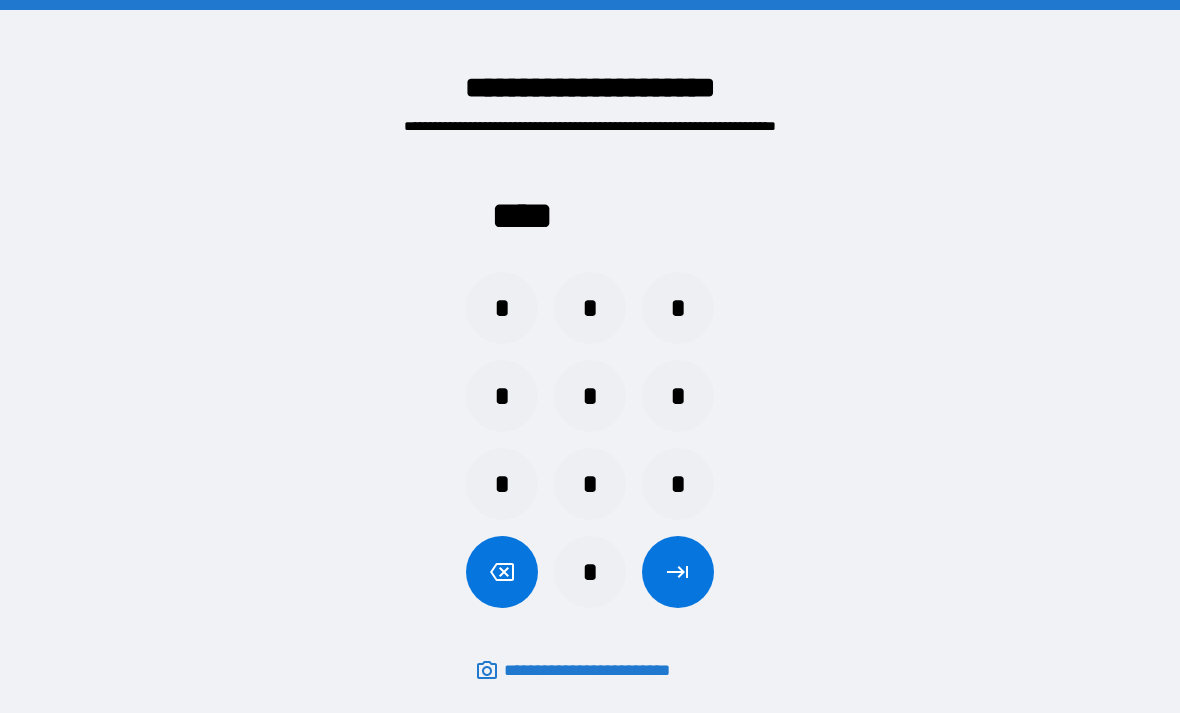 click at bounding box center (678, 572) 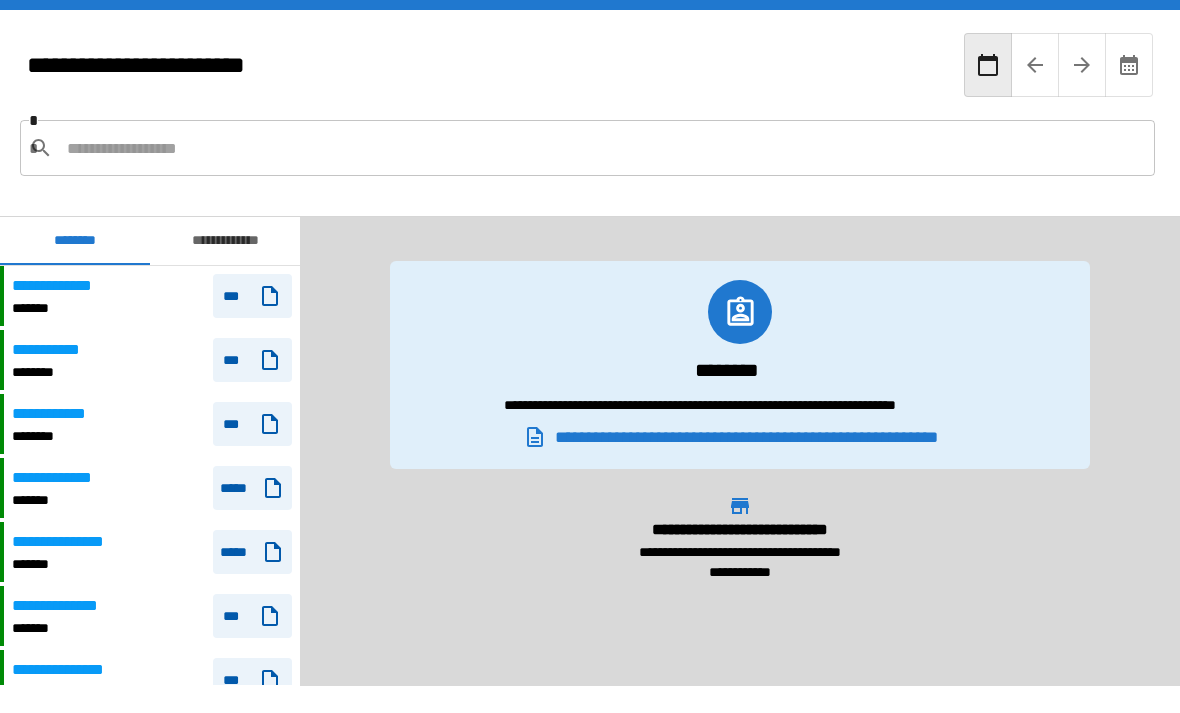 click on "**********" at bounding box center (64, 286) 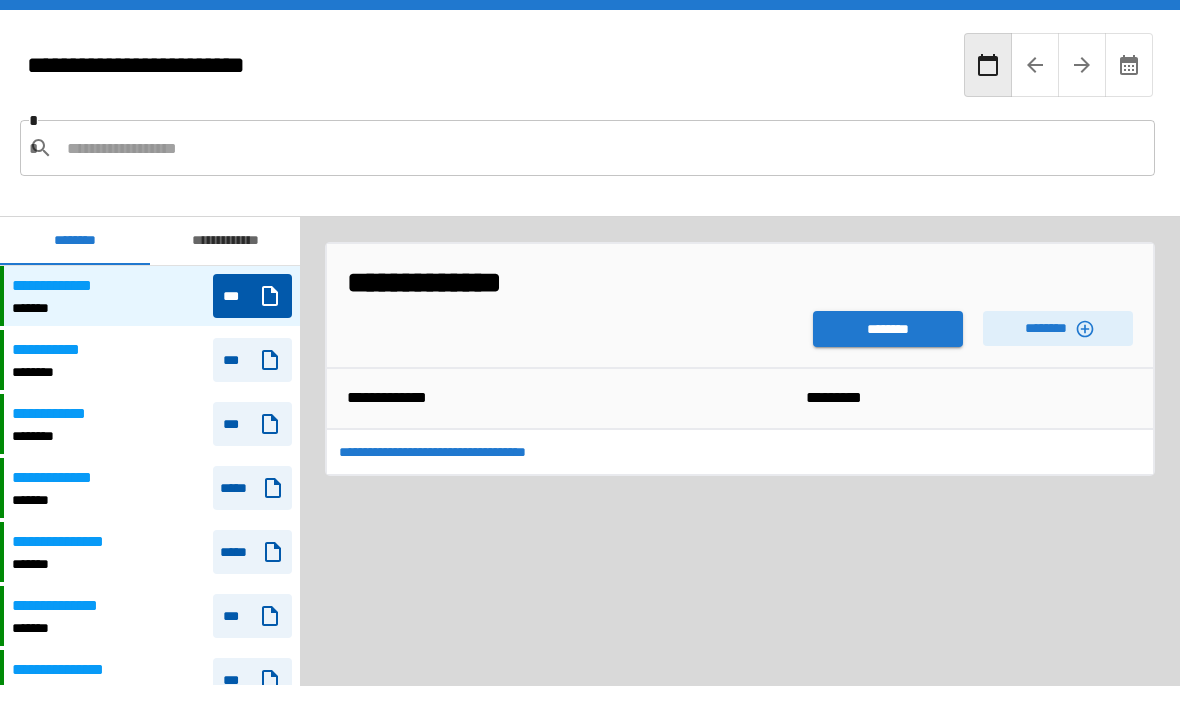 click on "********" at bounding box center [888, 329] 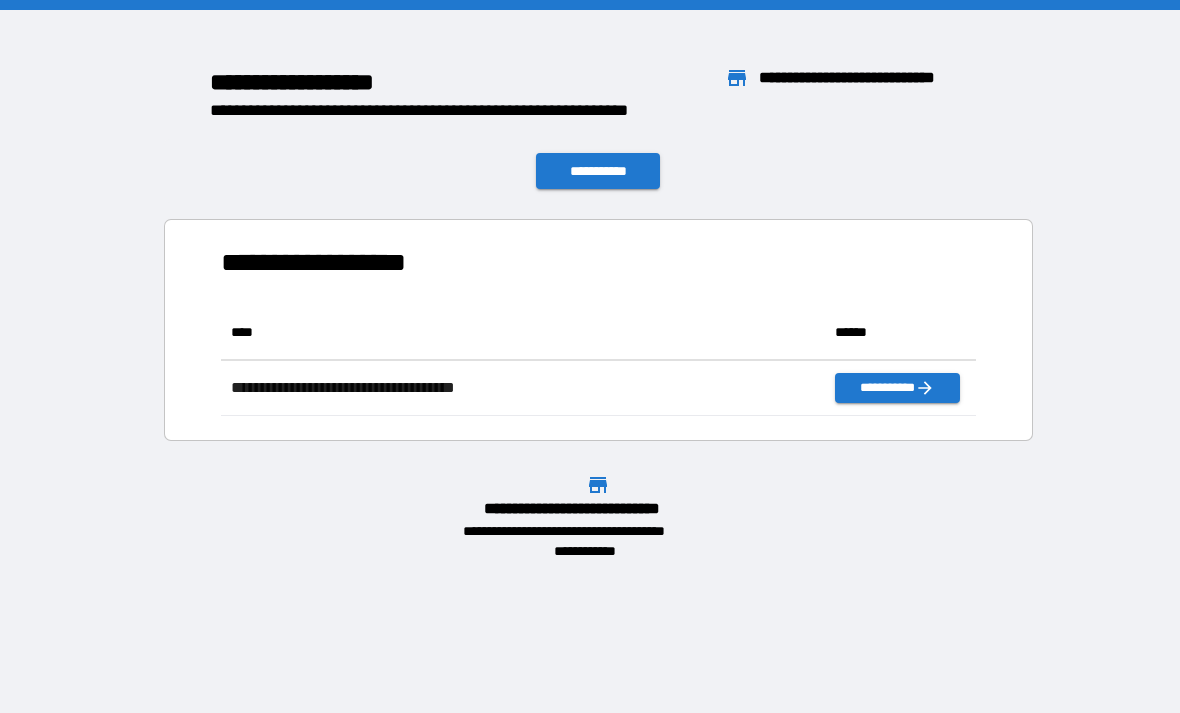 scroll, scrollTop: 1, scrollLeft: 1, axis: both 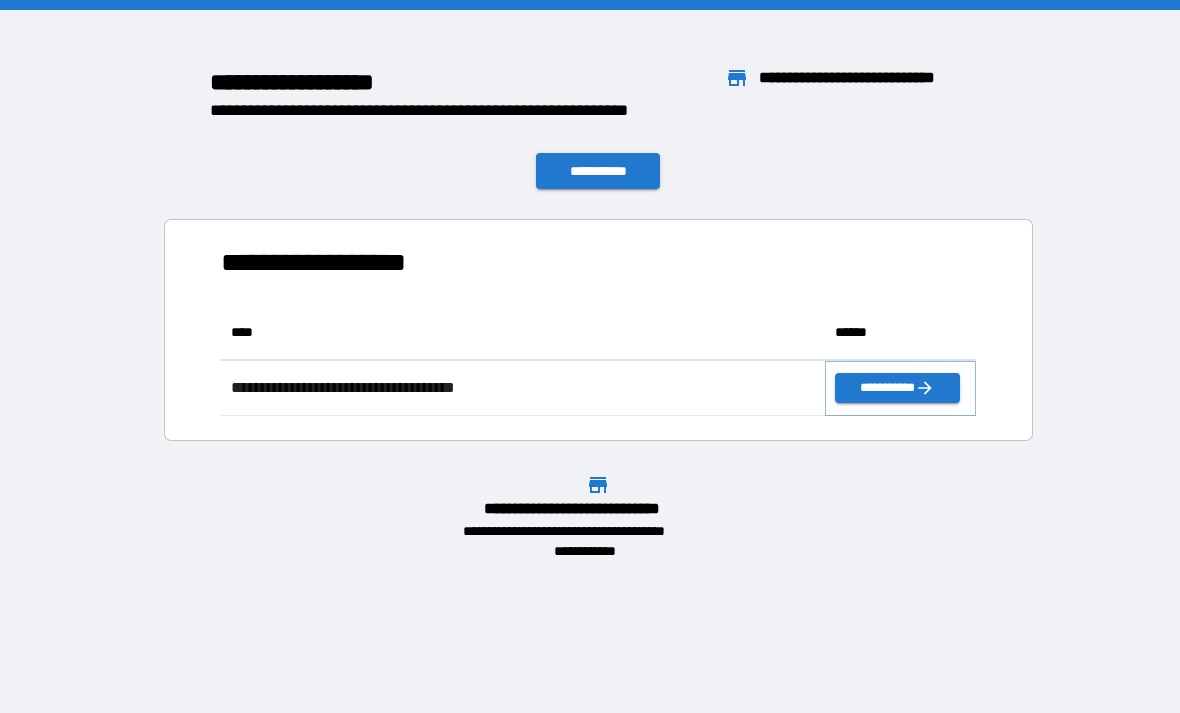 click on "**********" at bounding box center (897, 388) 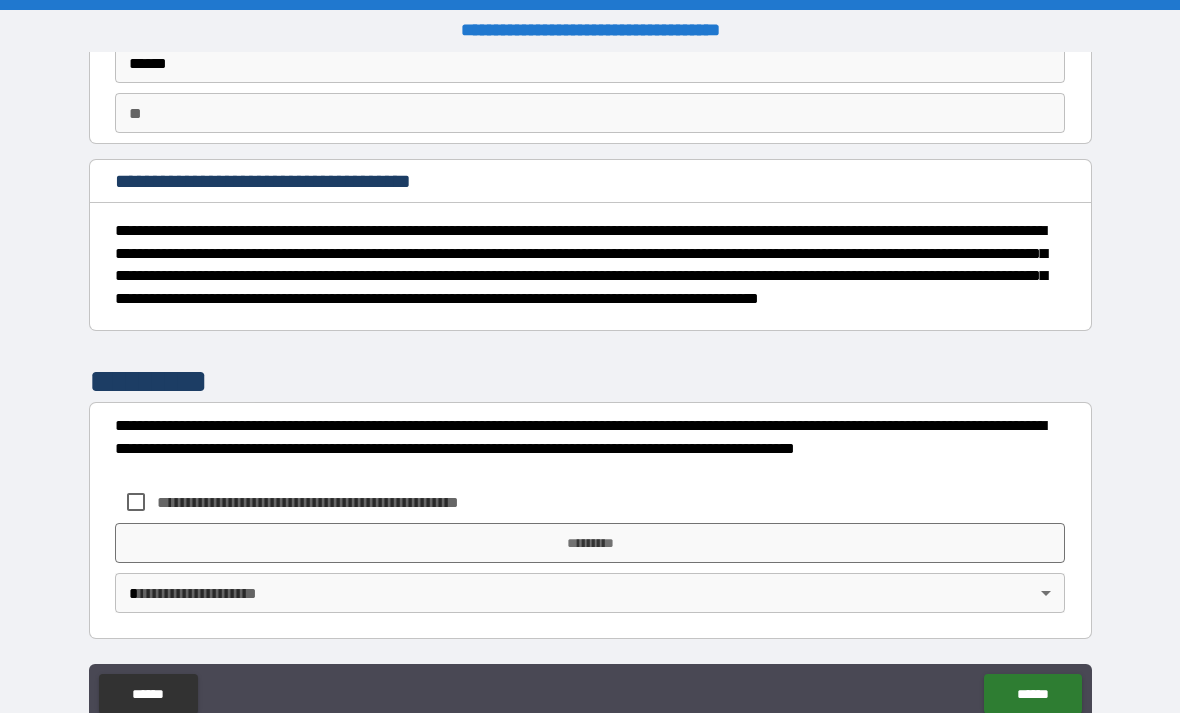 scroll, scrollTop: 152, scrollLeft: 0, axis: vertical 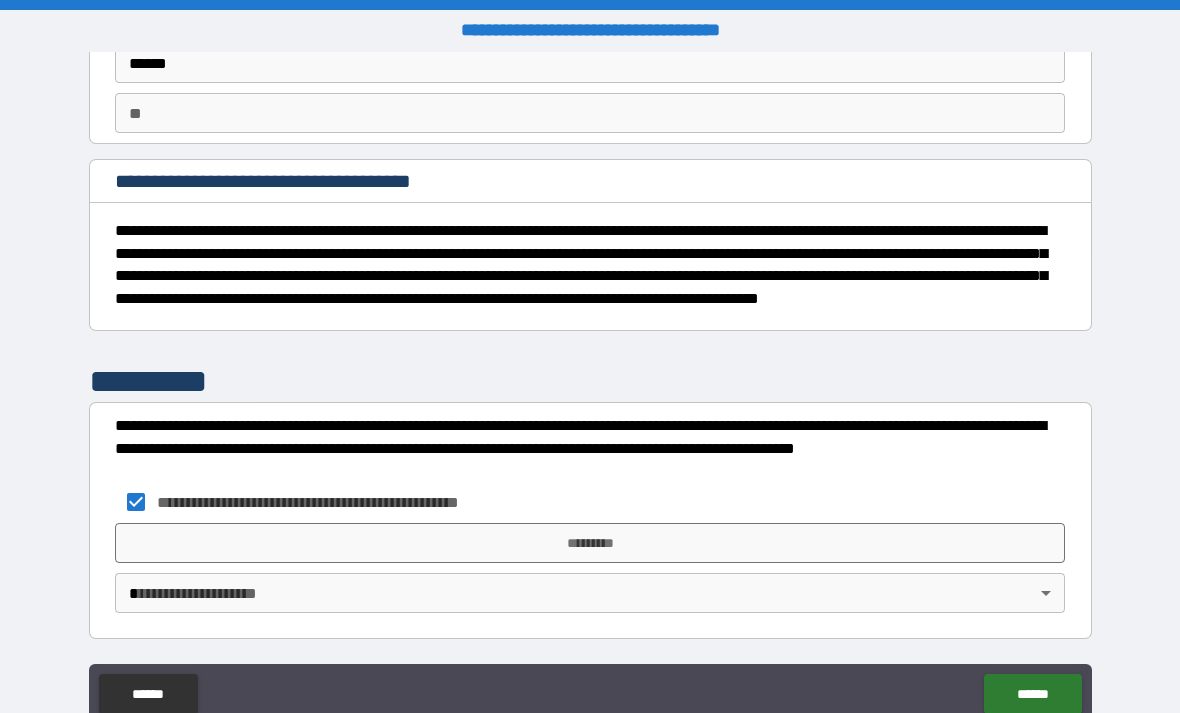 click on "*********" at bounding box center [590, 543] 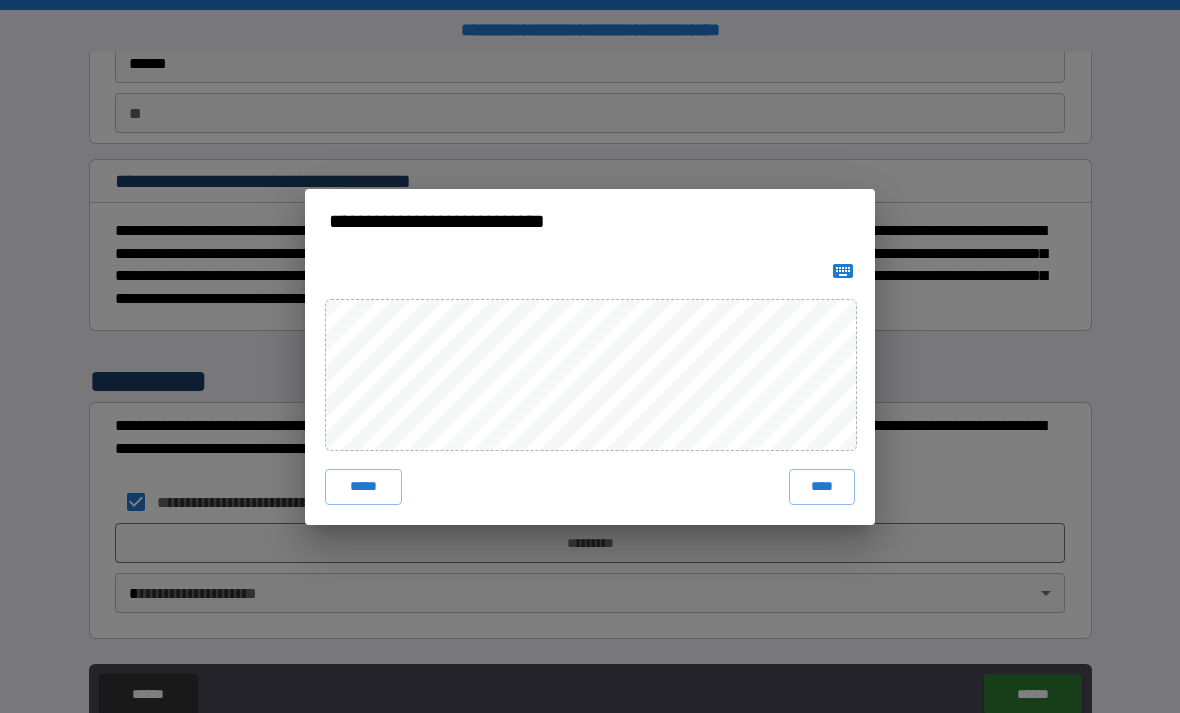 click on "**********" at bounding box center [590, 356] 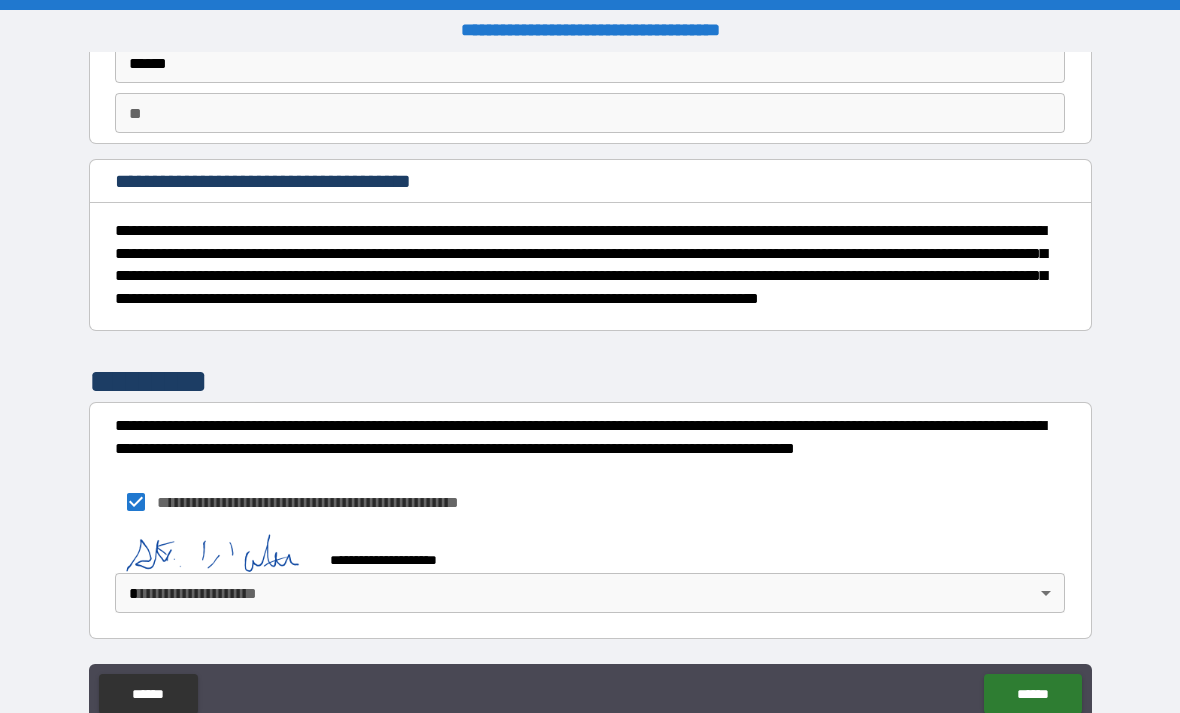scroll, scrollTop: 142, scrollLeft: 0, axis: vertical 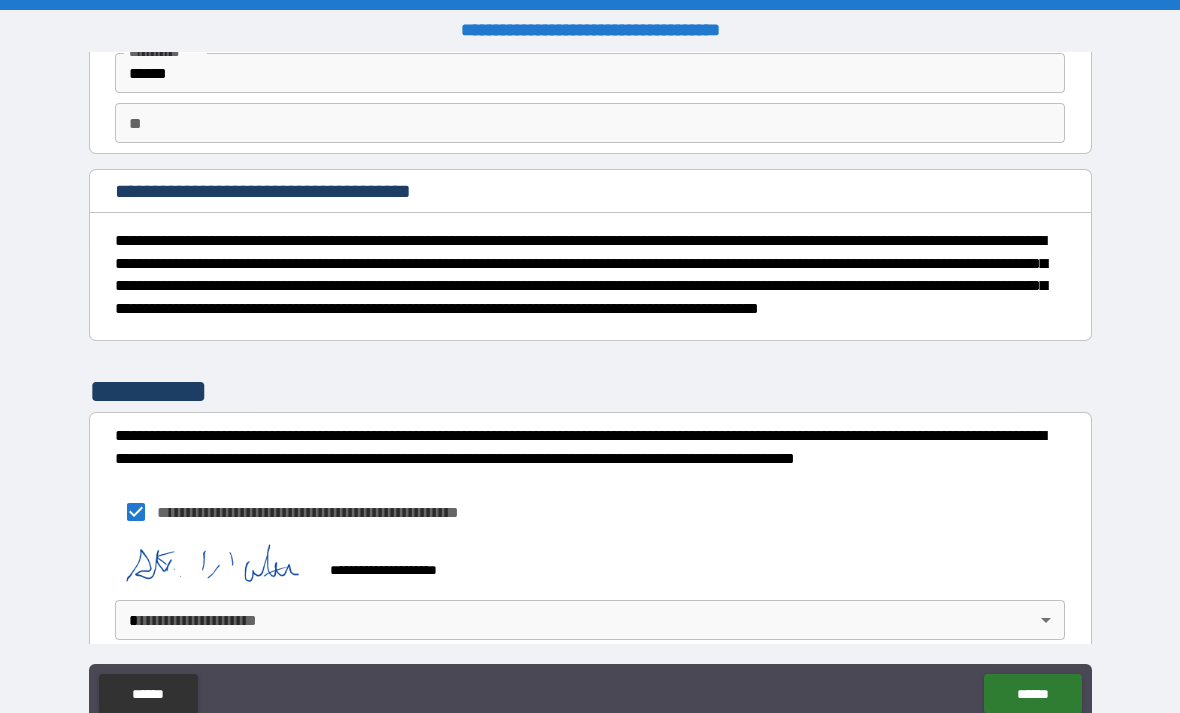 click on "**********" at bounding box center (590, 458) 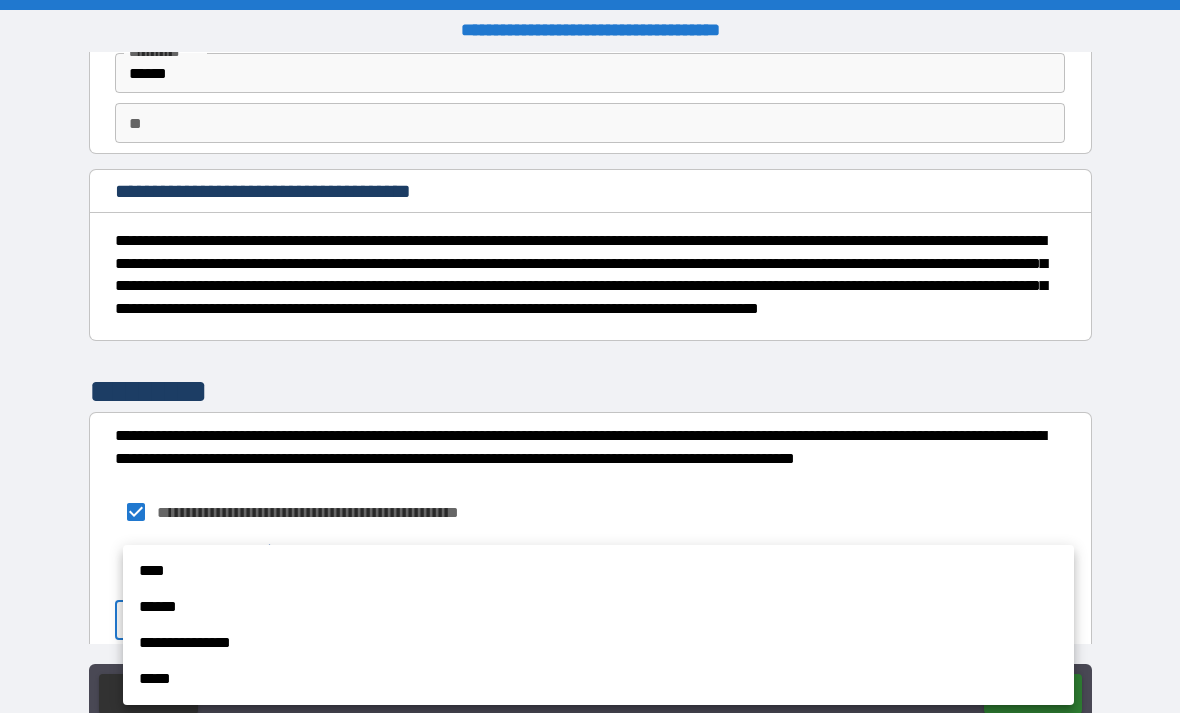 click on "****" at bounding box center [598, 571] 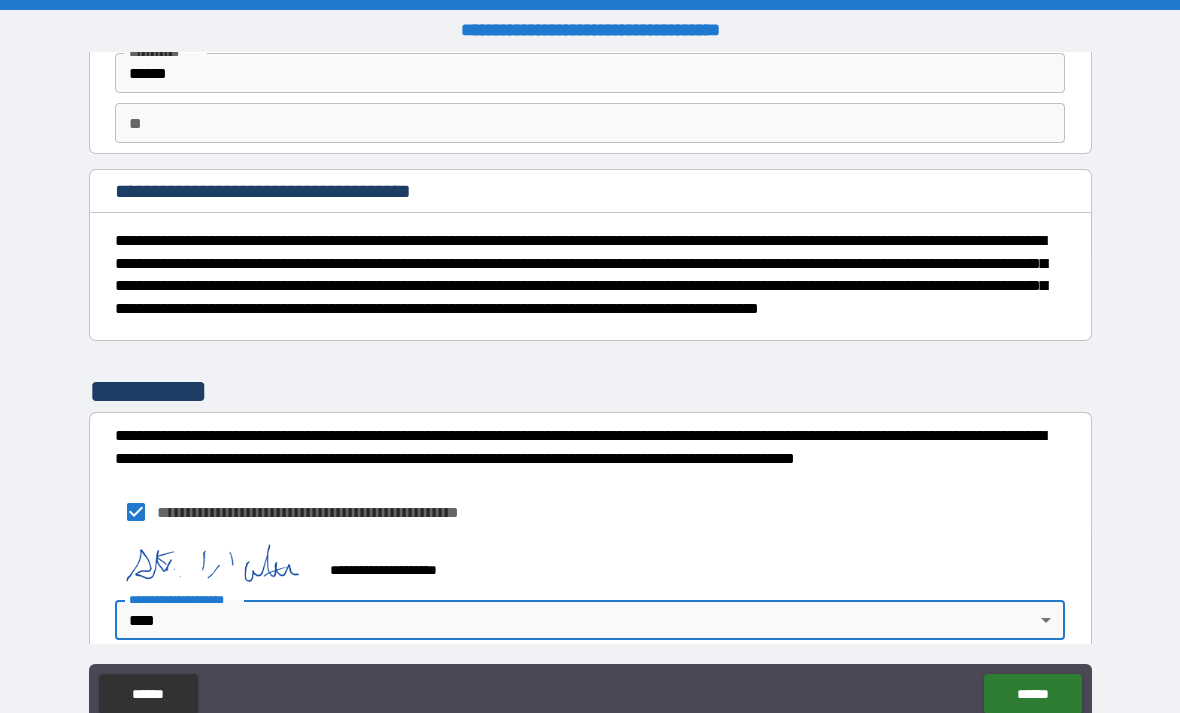 type on "****" 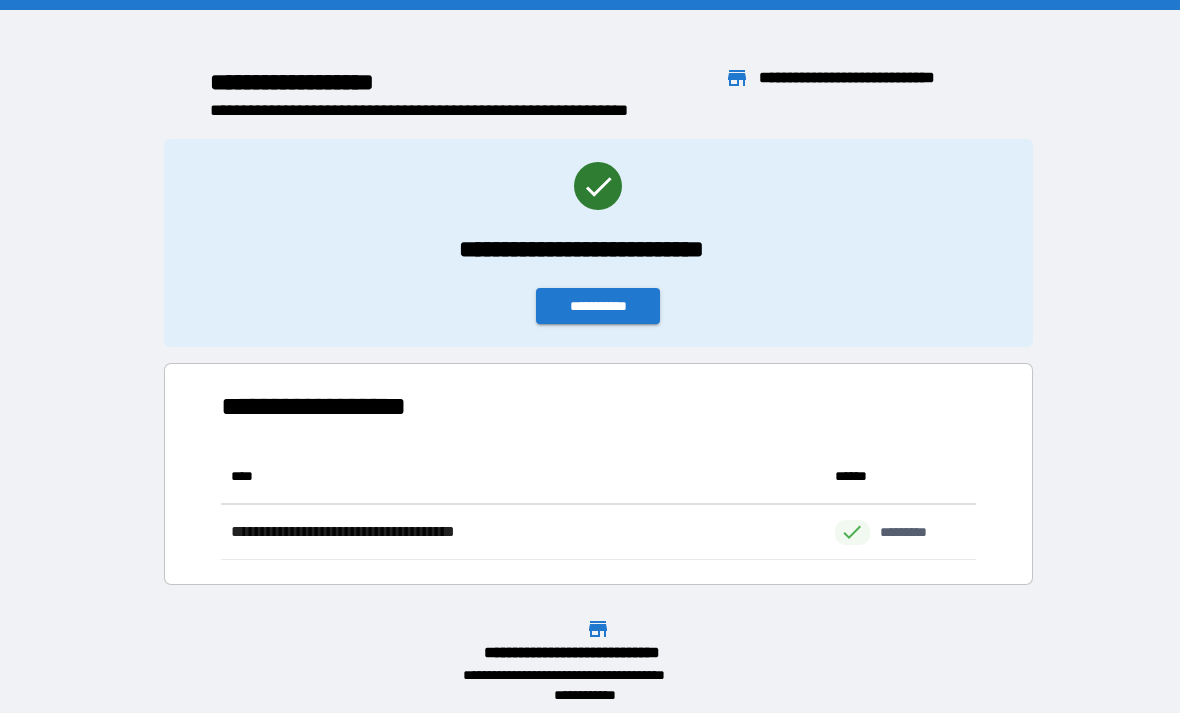 scroll, scrollTop: 1, scrollLeft: 1, axis: both 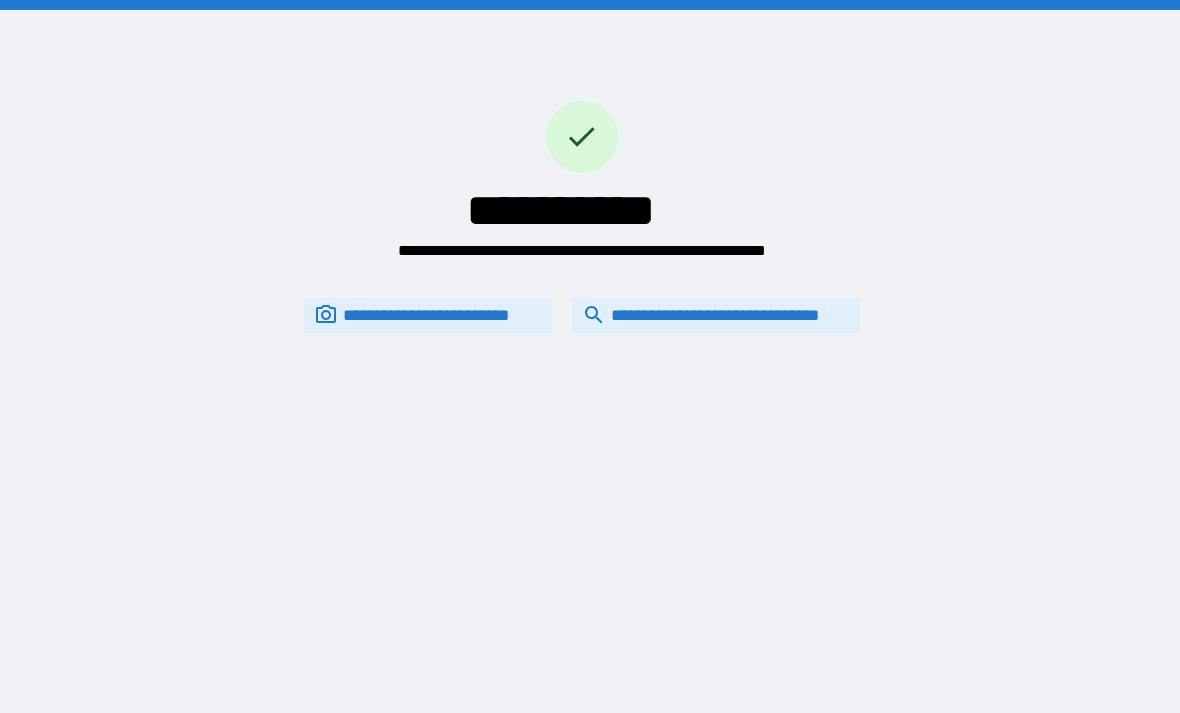 click on "**********" at bounding box center [716, 315] 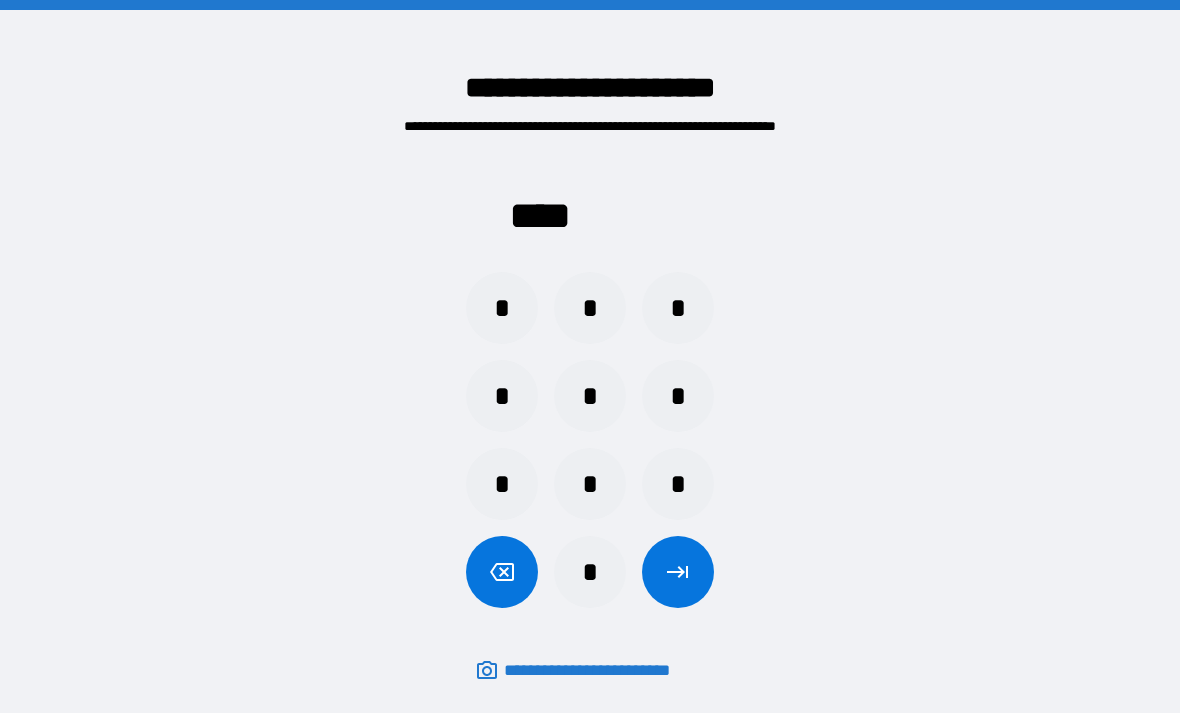 click on "*" at bounding box center [502, 308] 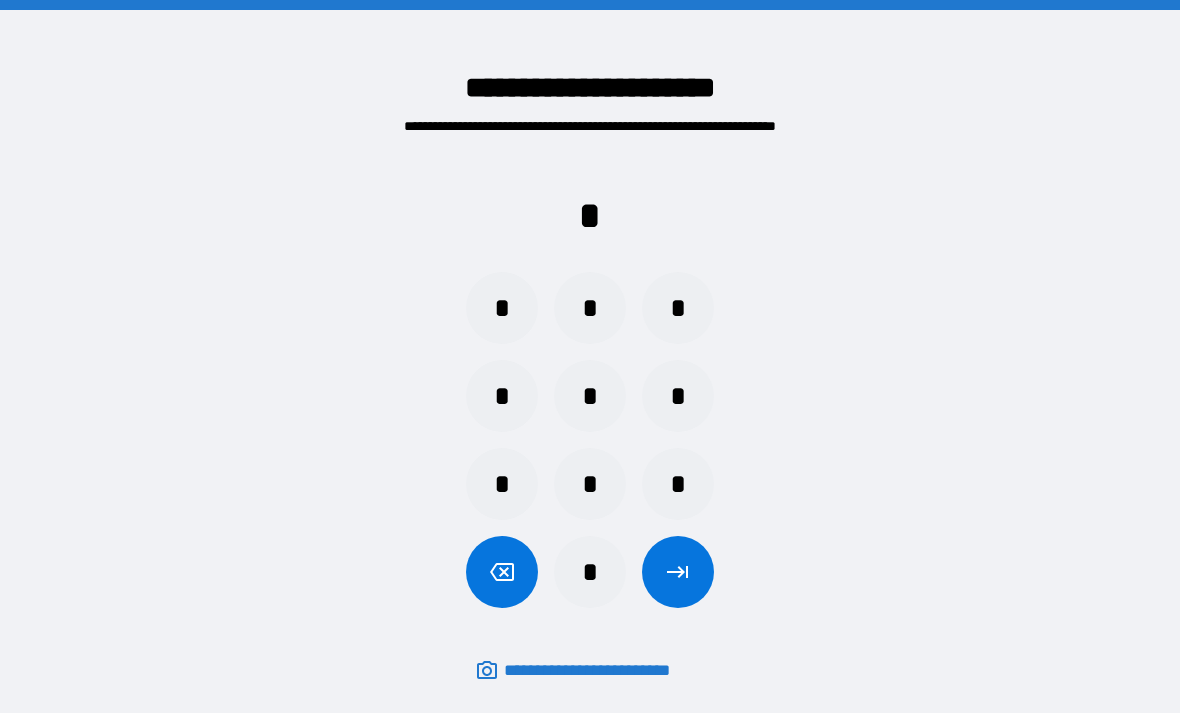 click on "*" at bounding box center [678, 484] 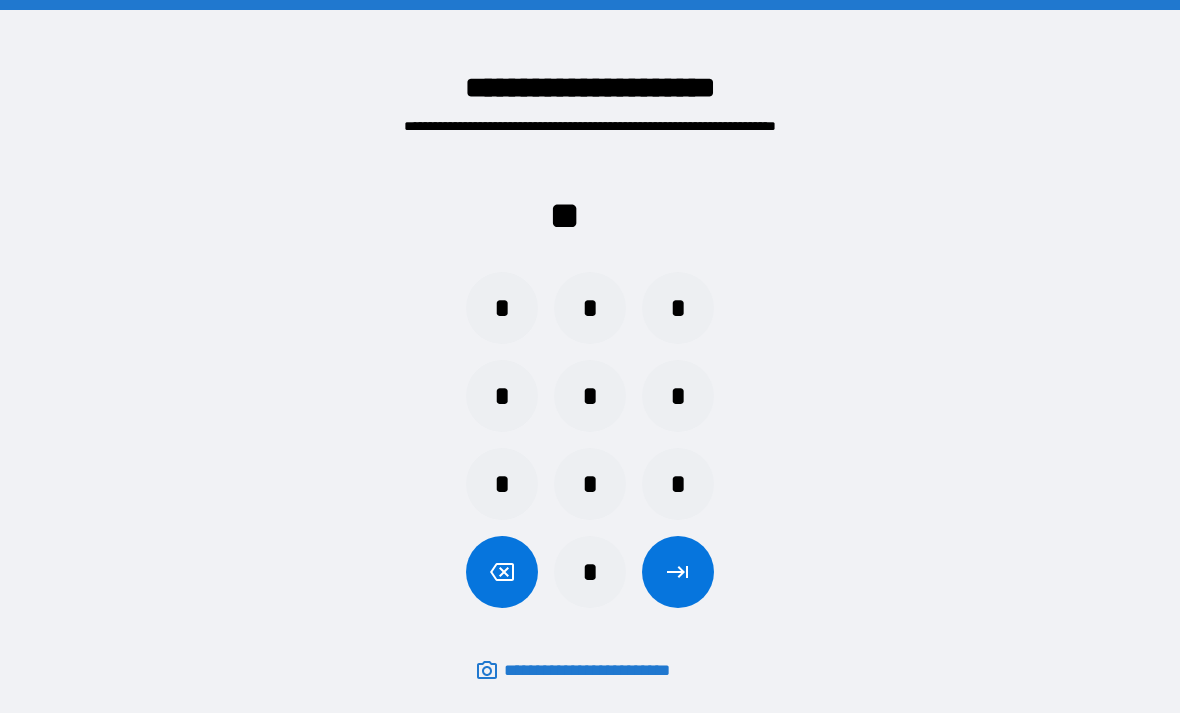 click on "*" at bounding box center [502, 484] 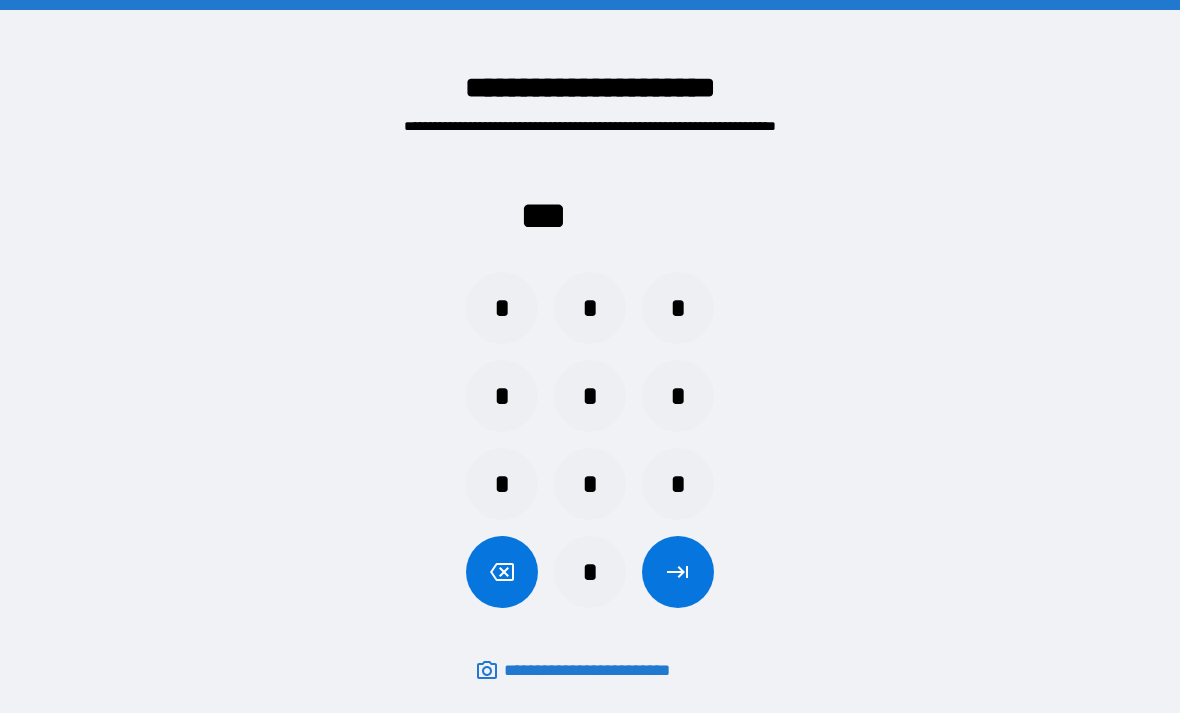click on "*" at bounding box center (678, 308) 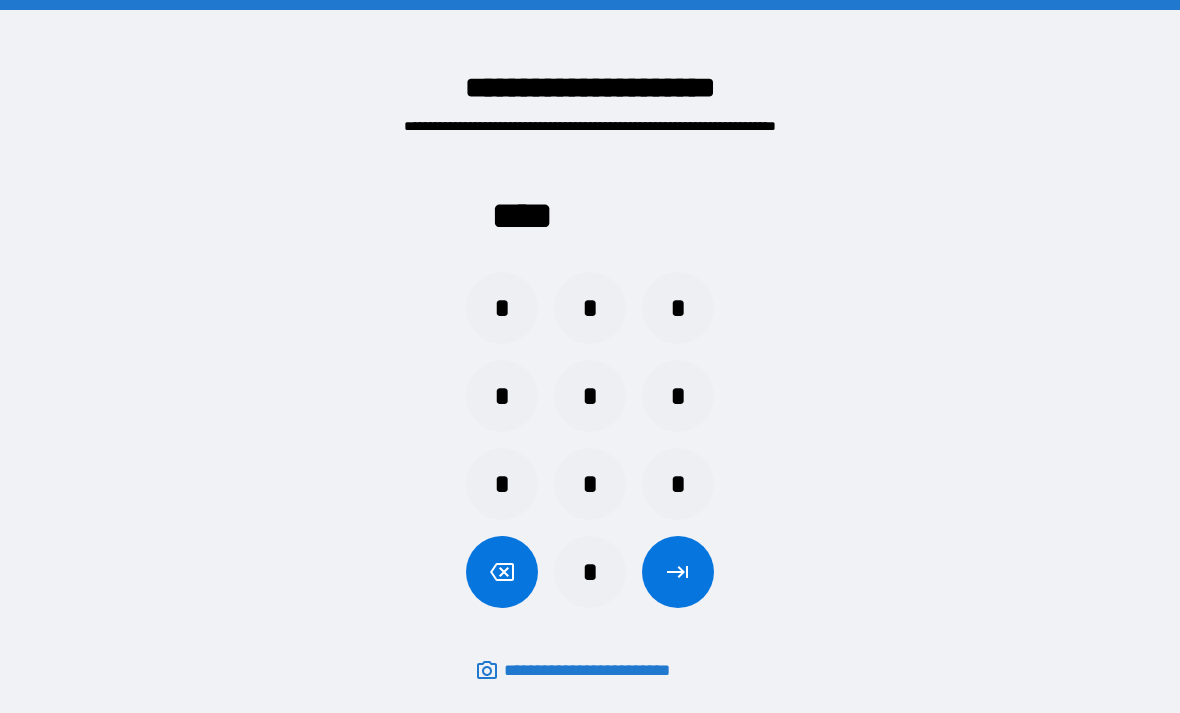 click 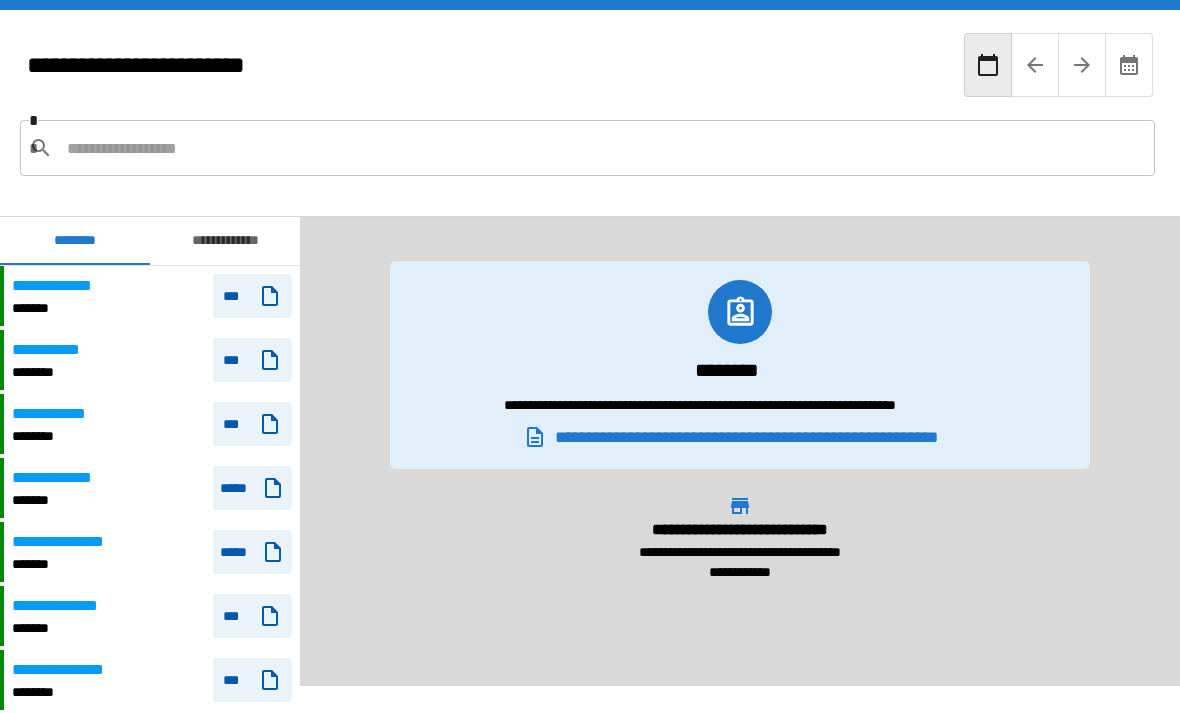 scroll, scrollTop: 0, scrollLeft: 0, axis: both 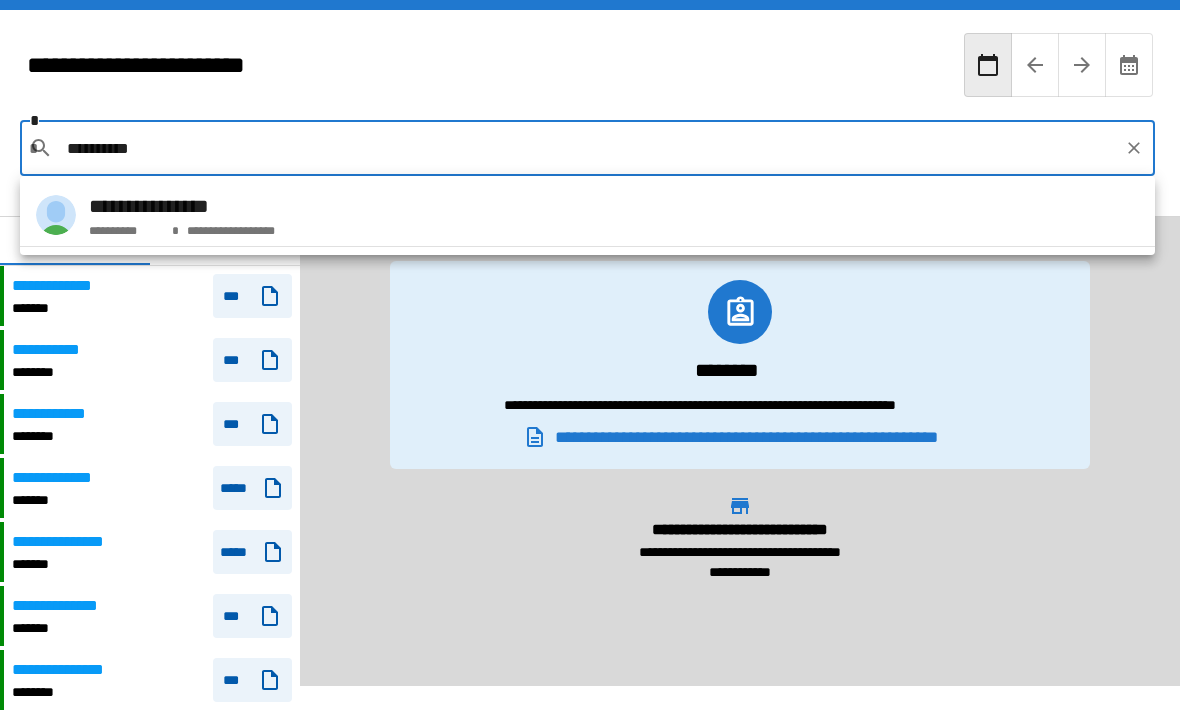 click on "**********" at bounding box center (228, 227) 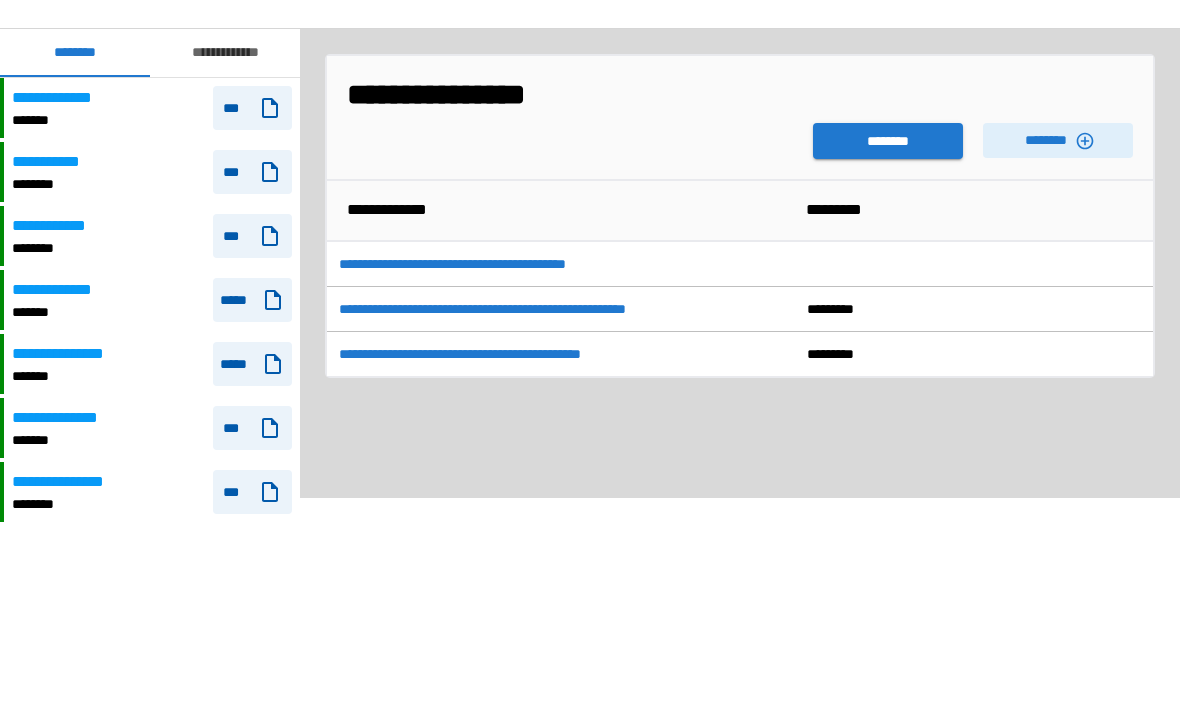 click on "********" at bounding box center [888, 329] 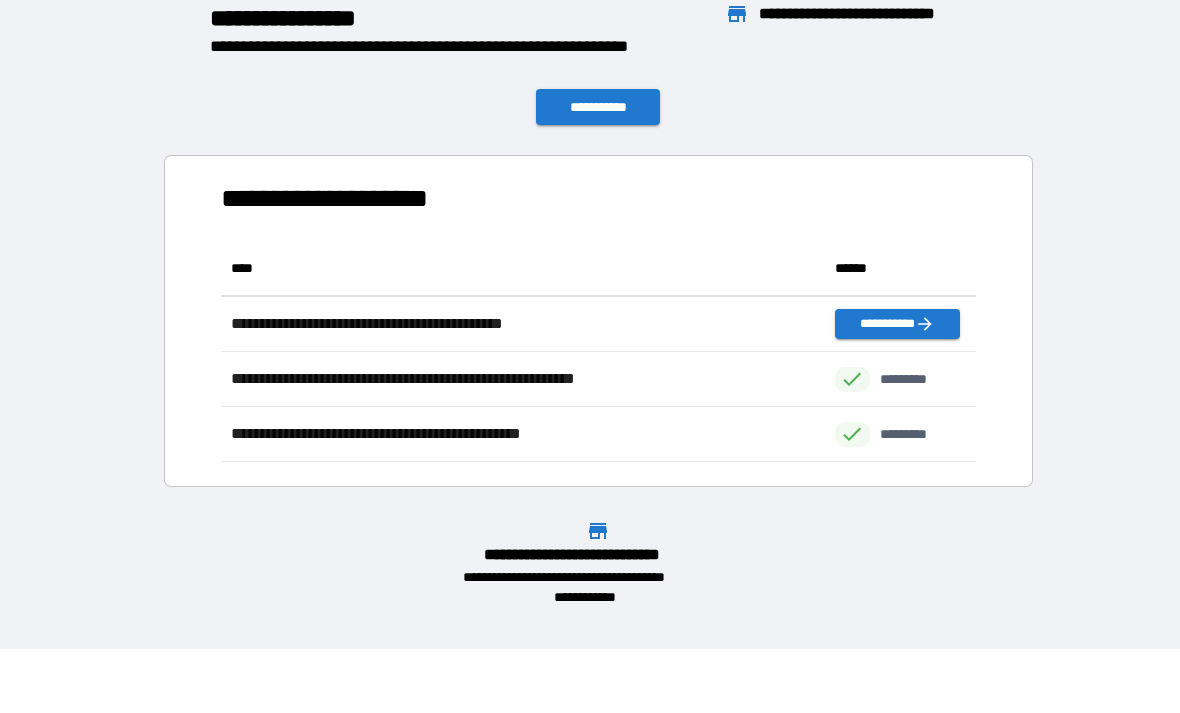 scroll, scrollTop: 221, scrollLeft: 755, axis: both 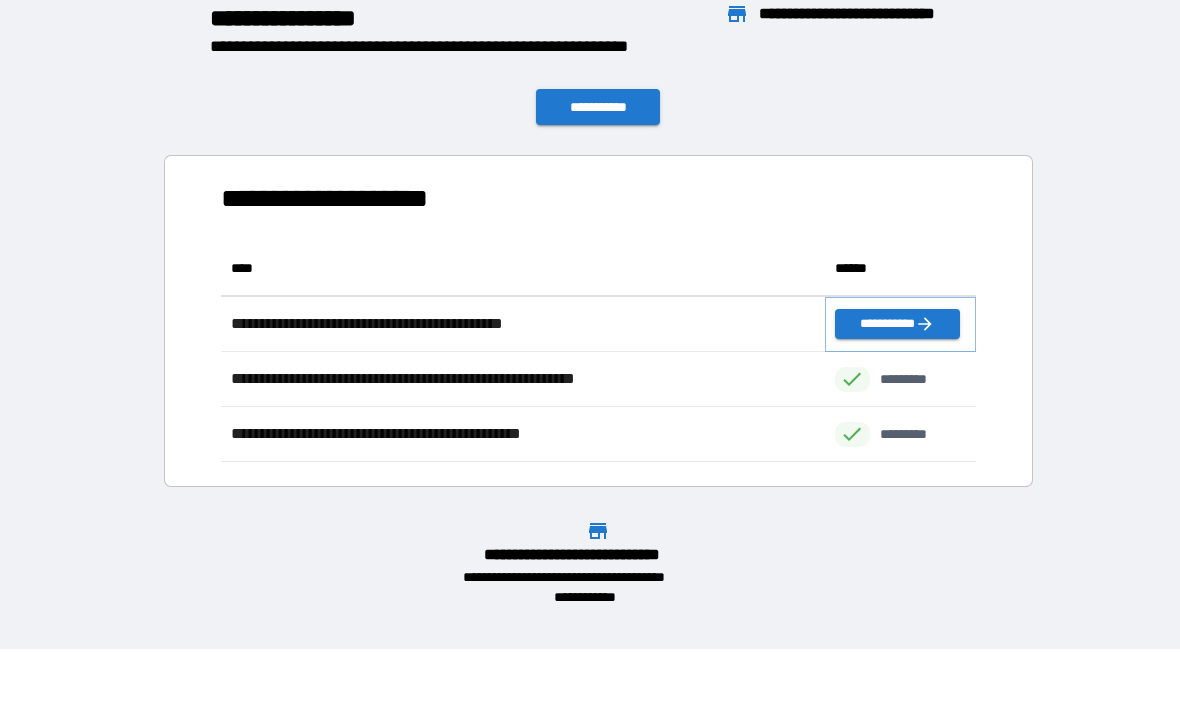 click on "**********" at bounding box center [897, 324] 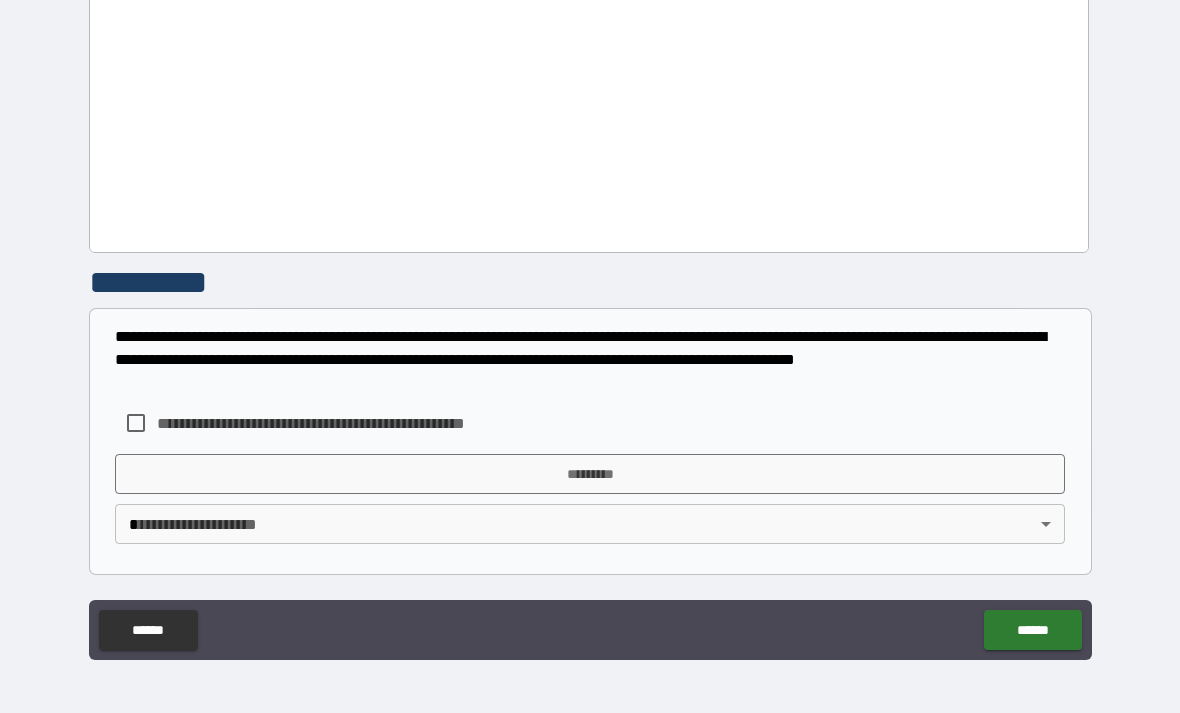 scroll, scrollTop: 2387, scrollLeft: 0, axis: vertical 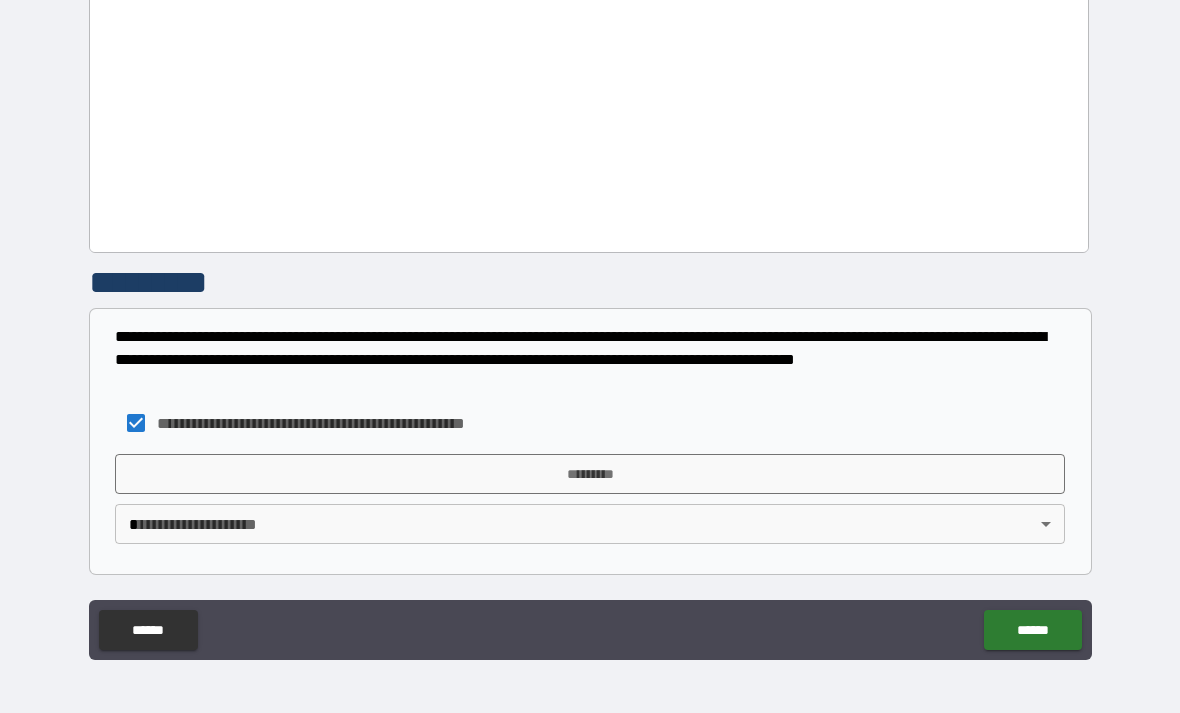 click on "*********" at bounding box center (590, 474) 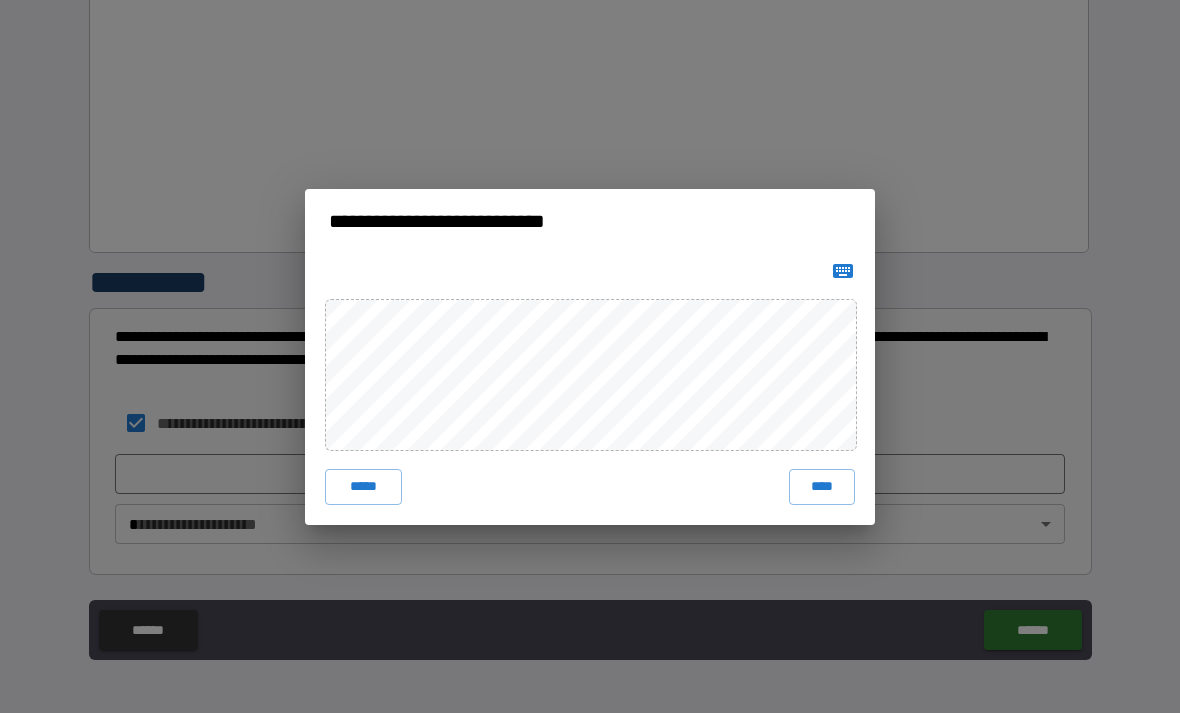 click on "****" at bounding box center [822, 487] 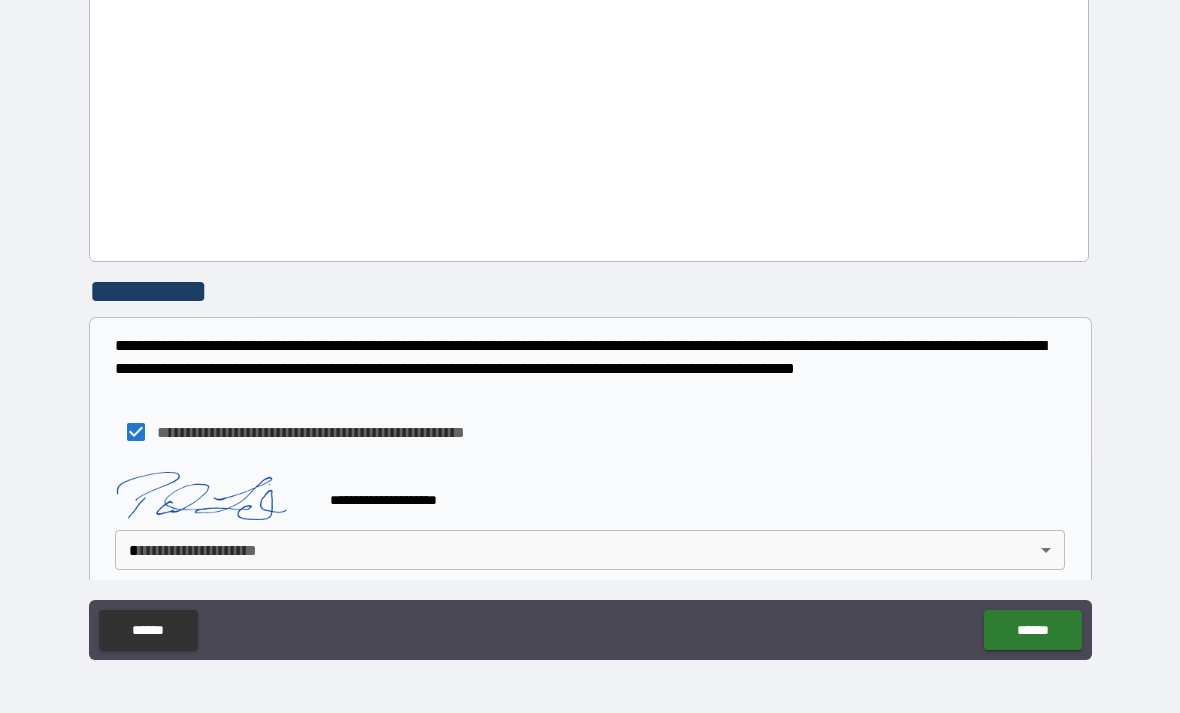 click on "**********" at bounding box center (590, 324) 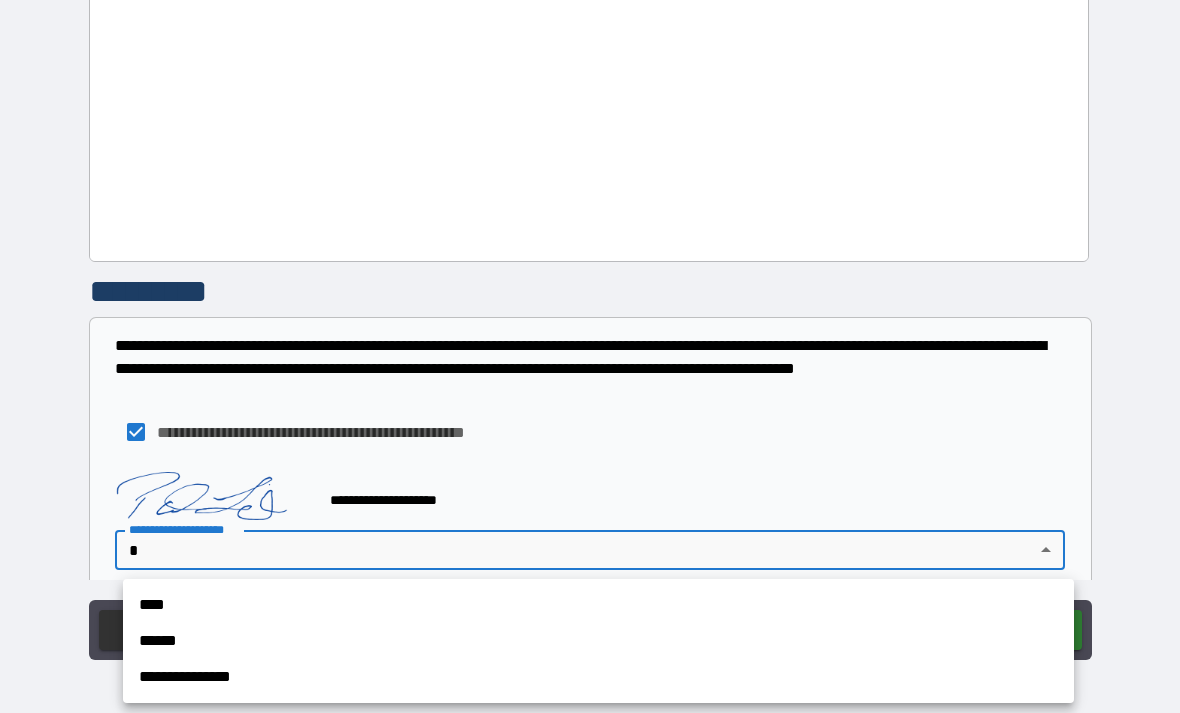 click on "****" at bounding box center [598, 605] 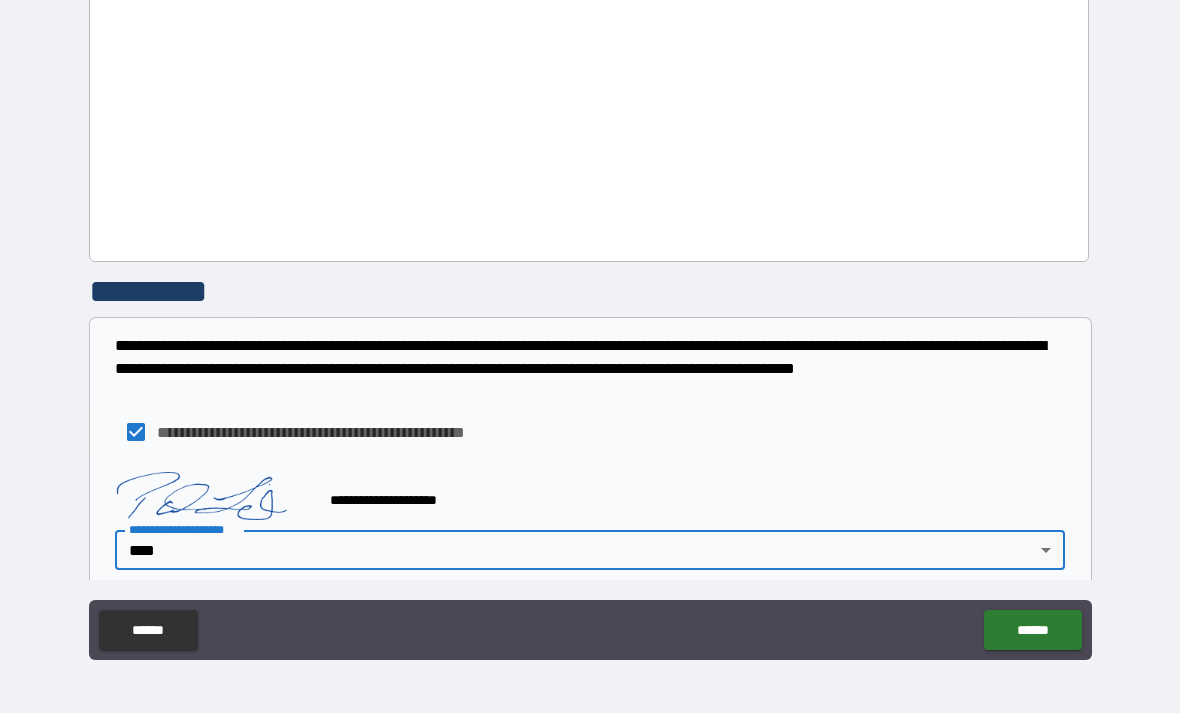 click on "******" at bounding box center [1032, 630] 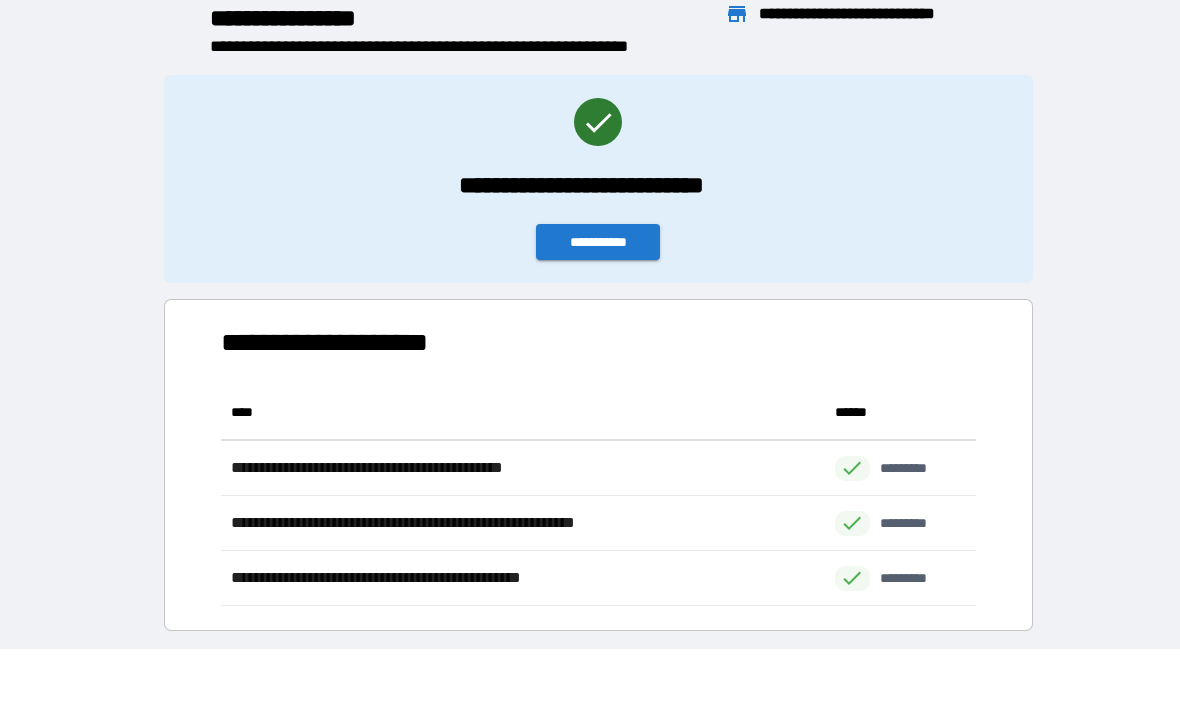 scroll, scrollTop: 221, scrollLeft: 755, axis: both 